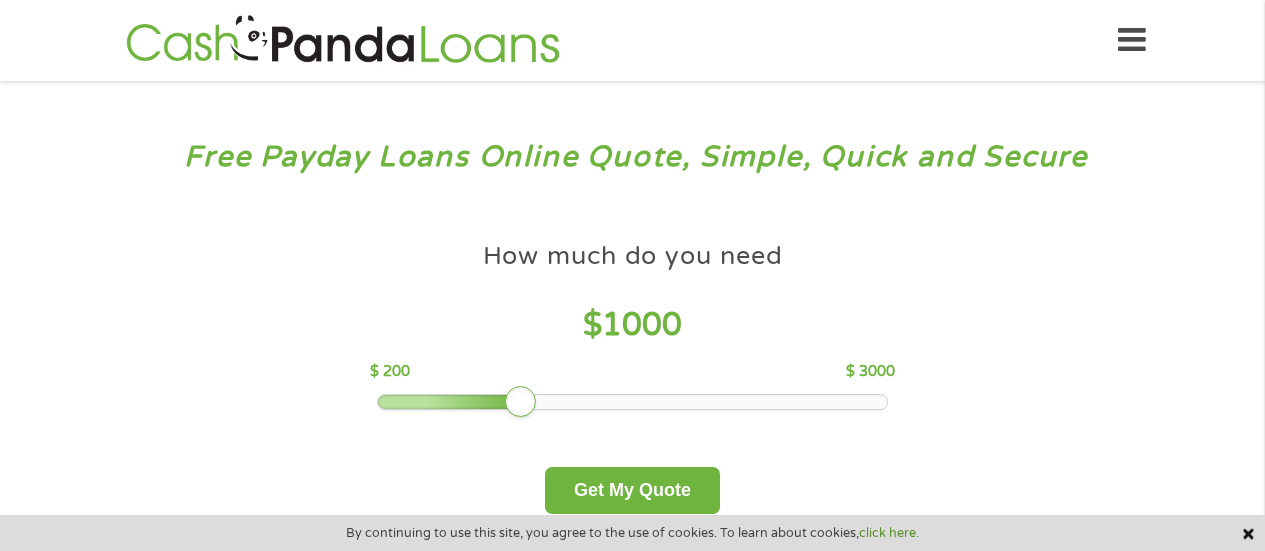 scroll, scrollTop: 0, scrollLeft: 0, axis: both 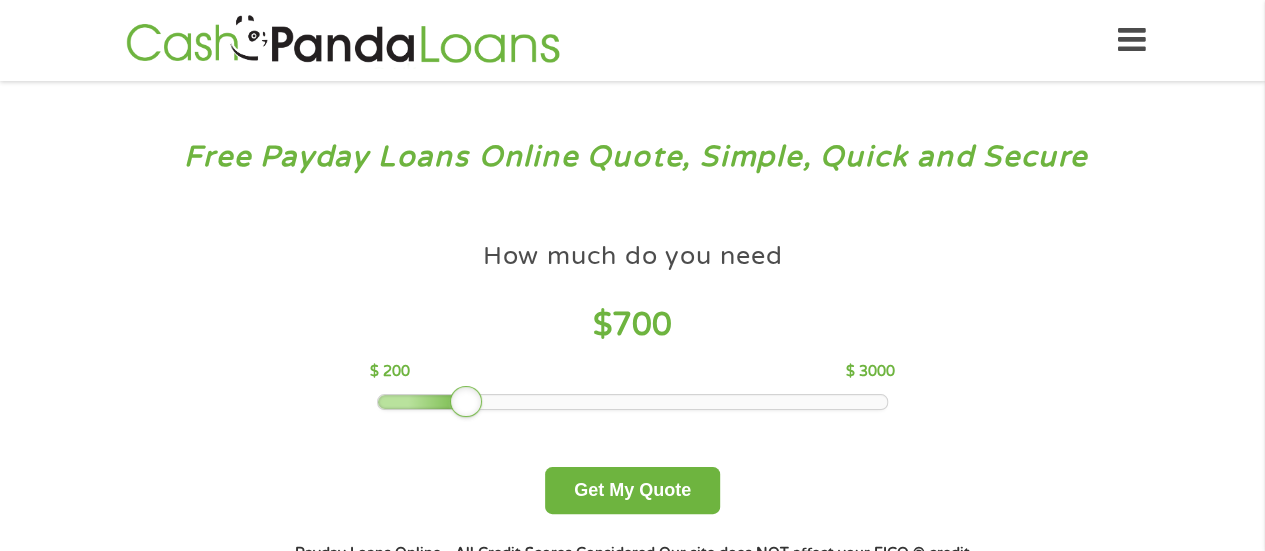 drag, startPoint x: 521, startPoint y: 411, endPoint x: 474, endPoint y: 411, distance: 47 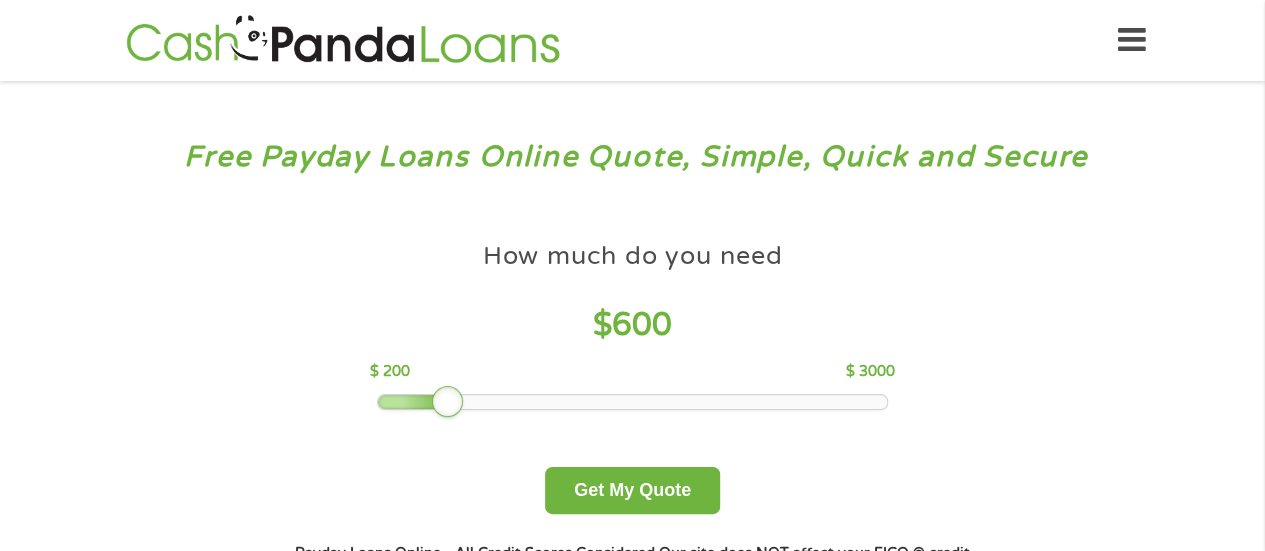 drag, startPoint x: 470, startPoint y: 399, endPoint x: 455, endPoint y: 399, distance: 15 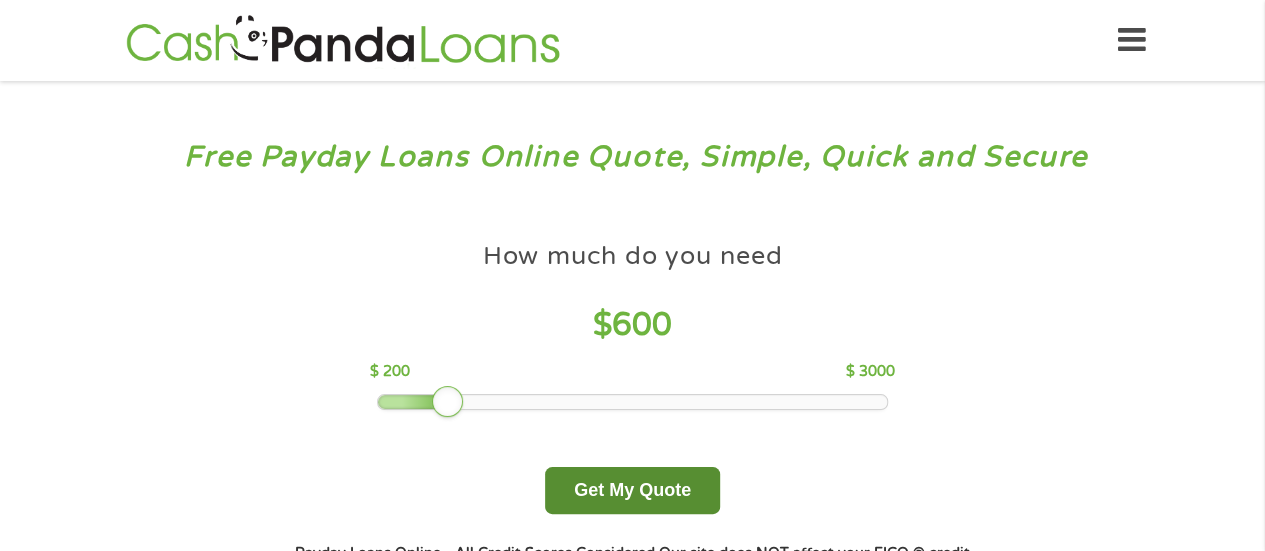 click on "Get My Quote" at bounding box center [632, 490] 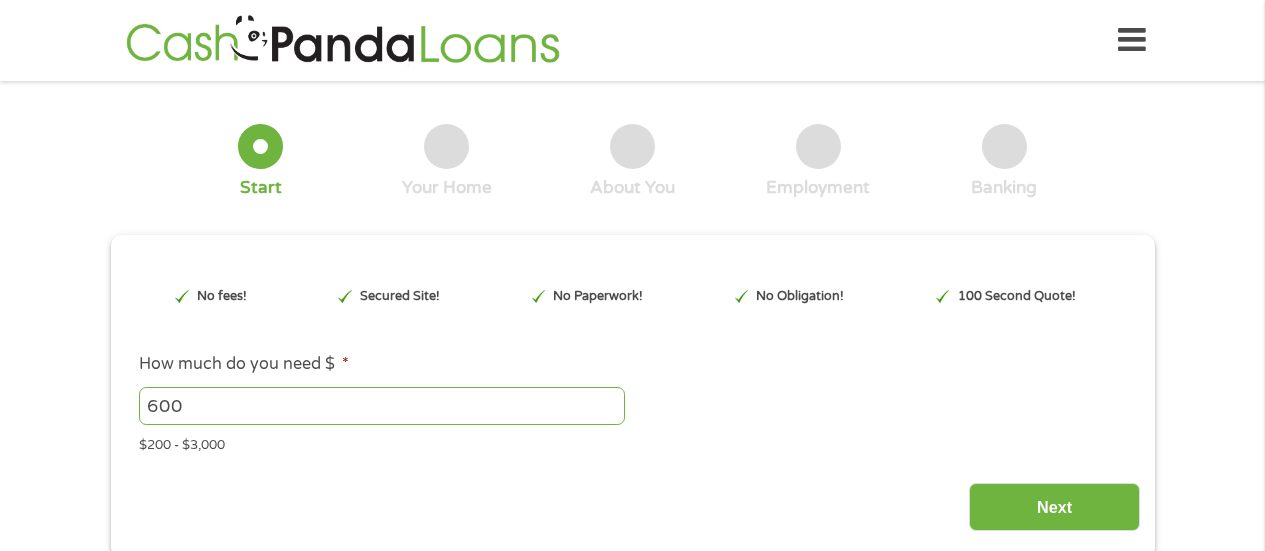 scroll, scrollTop: 0, scrollLeft: 0, axis: both 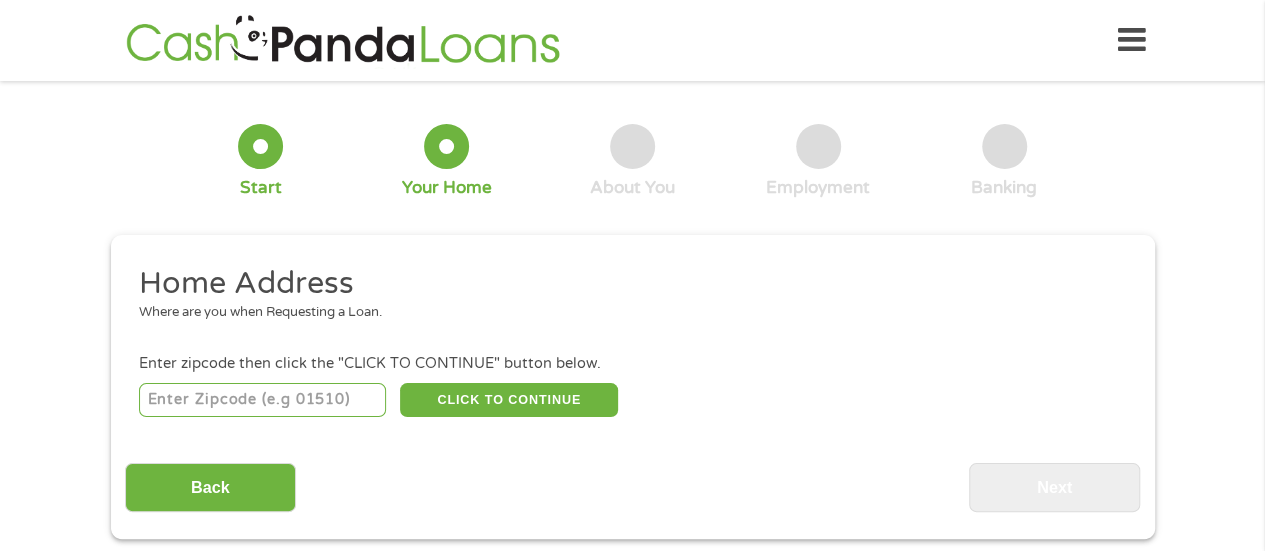click at bounding box center [262, 400] 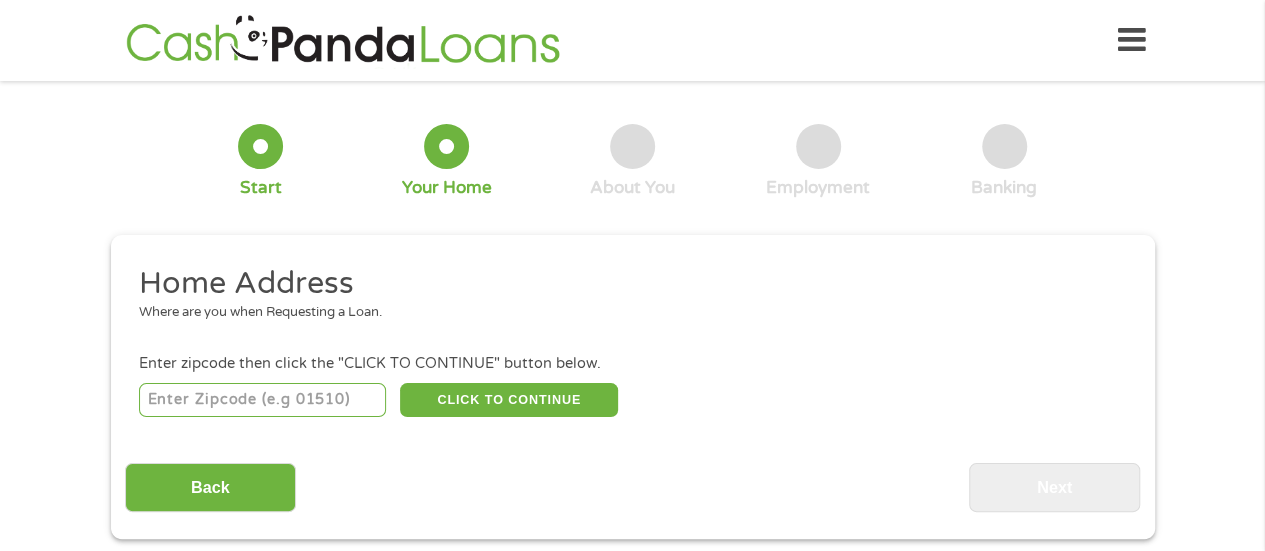 type on "[POSTAL_CODE]" 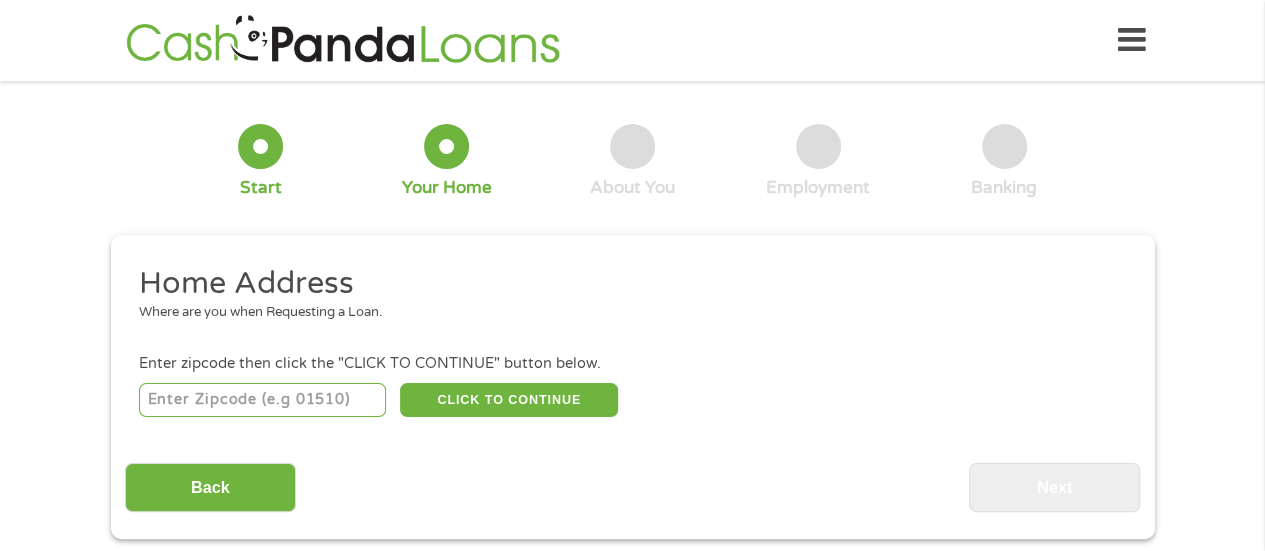 select on "Delaware" 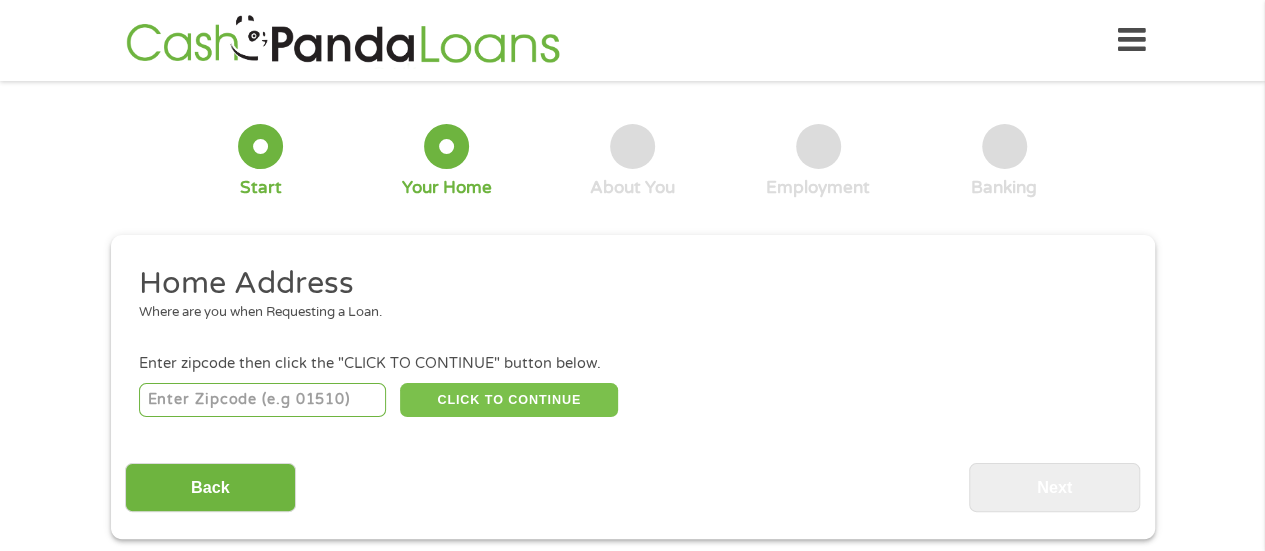 click on "CLICK TO CONTINUE" at bounding box center [509, 400] 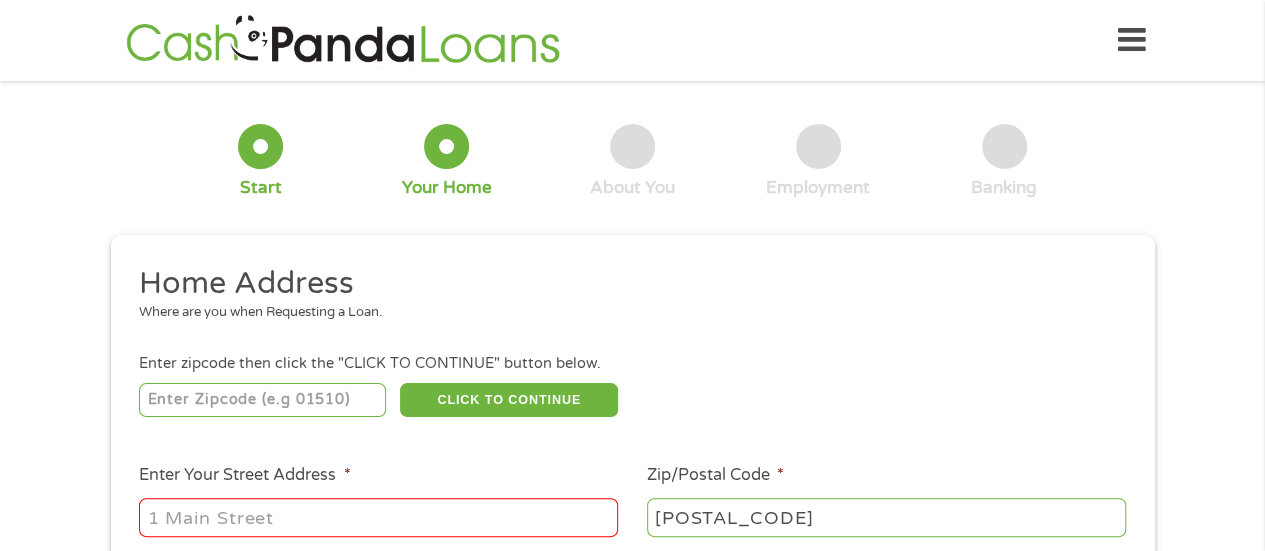 click on "Enter Your Street Address *" at bounding box center (378, 517) 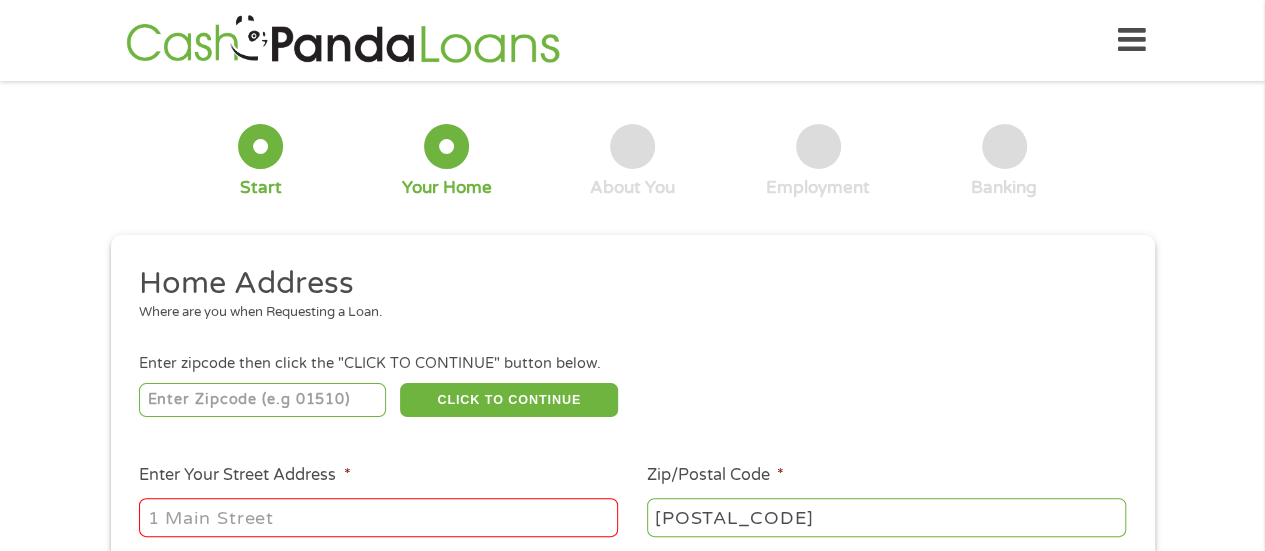 type on "[NUMBER] [STREET]" 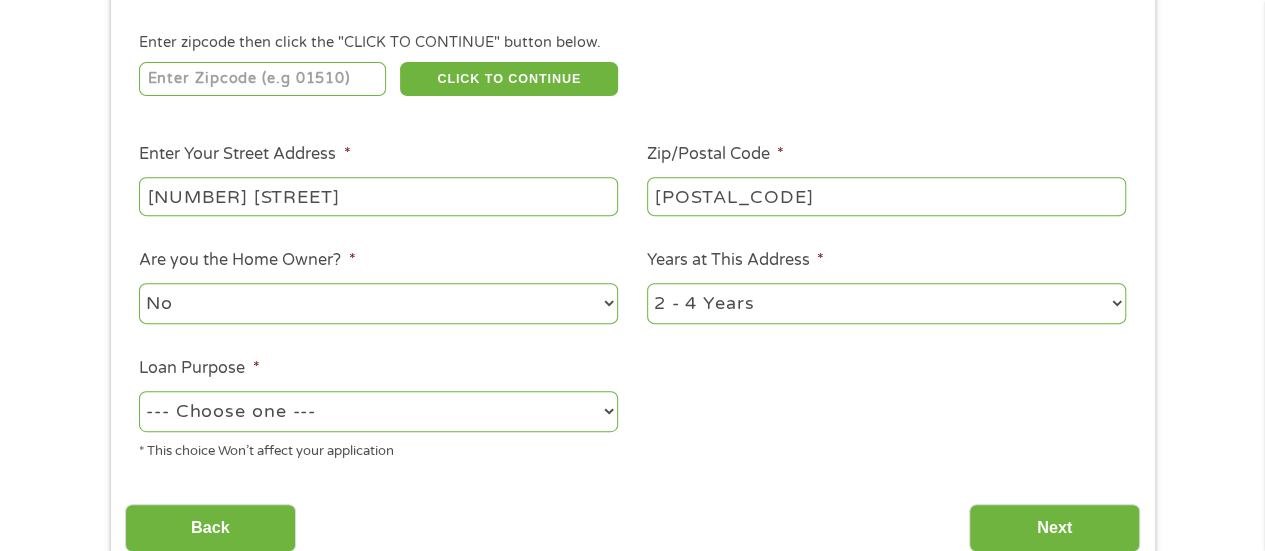 scroll, scrollTop: 368, scrollLeft: 0, axis: vertical 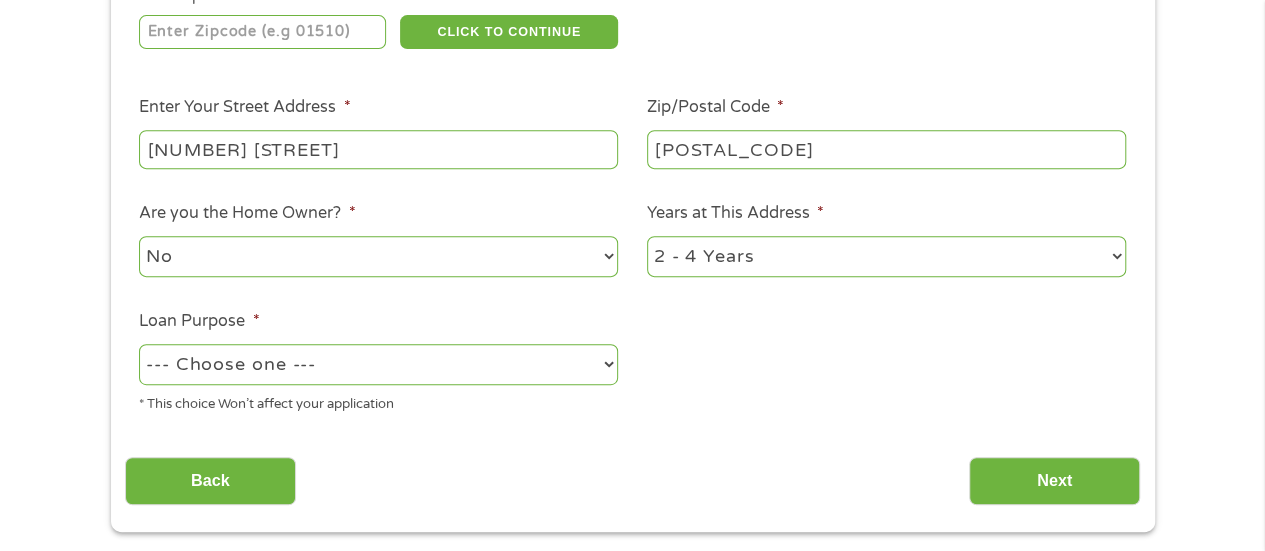 click on "1 Year or less 1 - 2 Years 2 - 4 Years Over 4 Years" at bounding box center [886, 256] 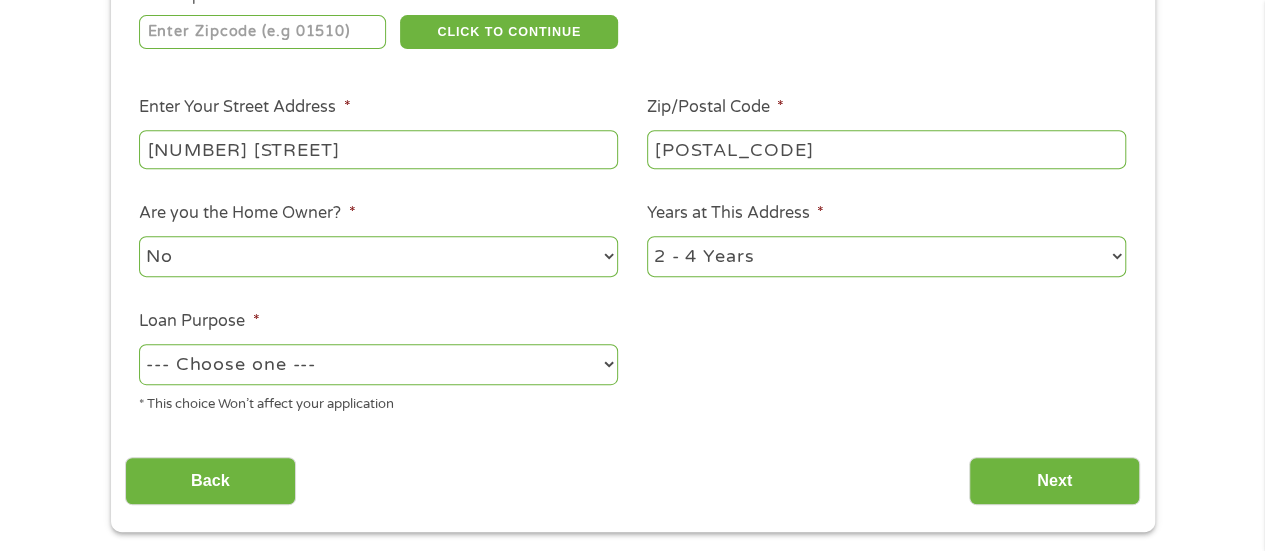 select on "60months" 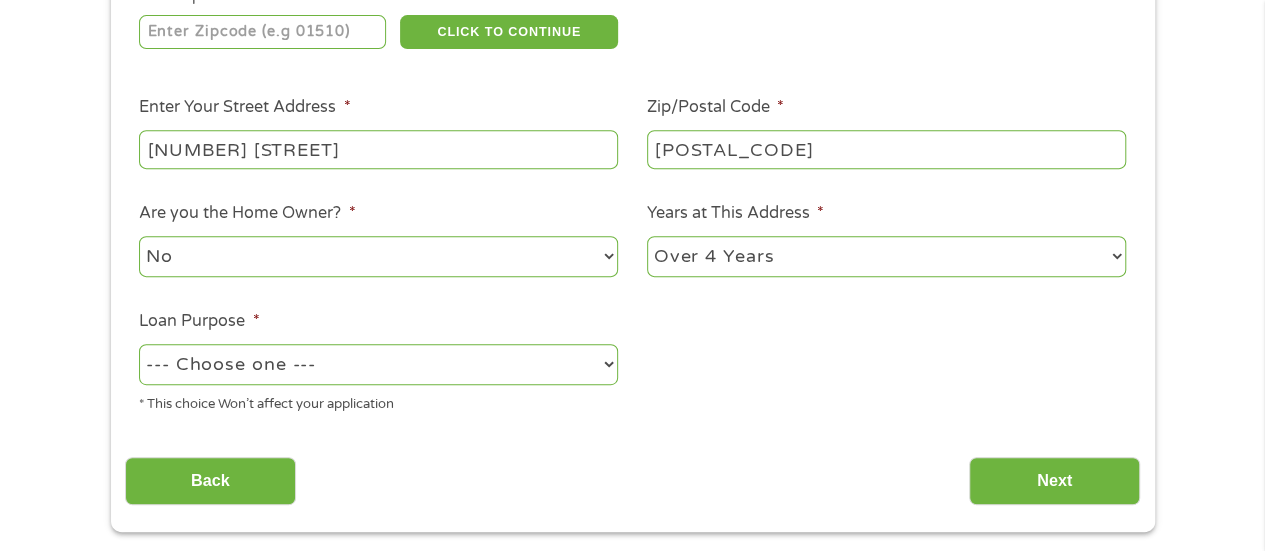 click on "1 Year or less 1 - 2 Years 2 - 4 Years Over 4 Years" at bounding box center [886, 256] 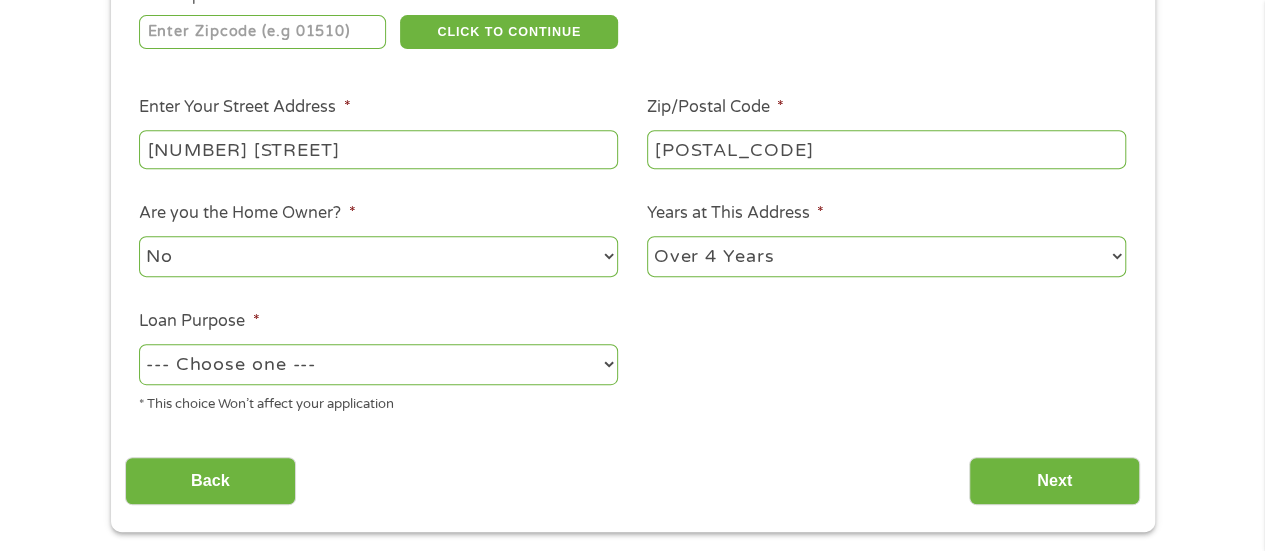 select on "paybills" 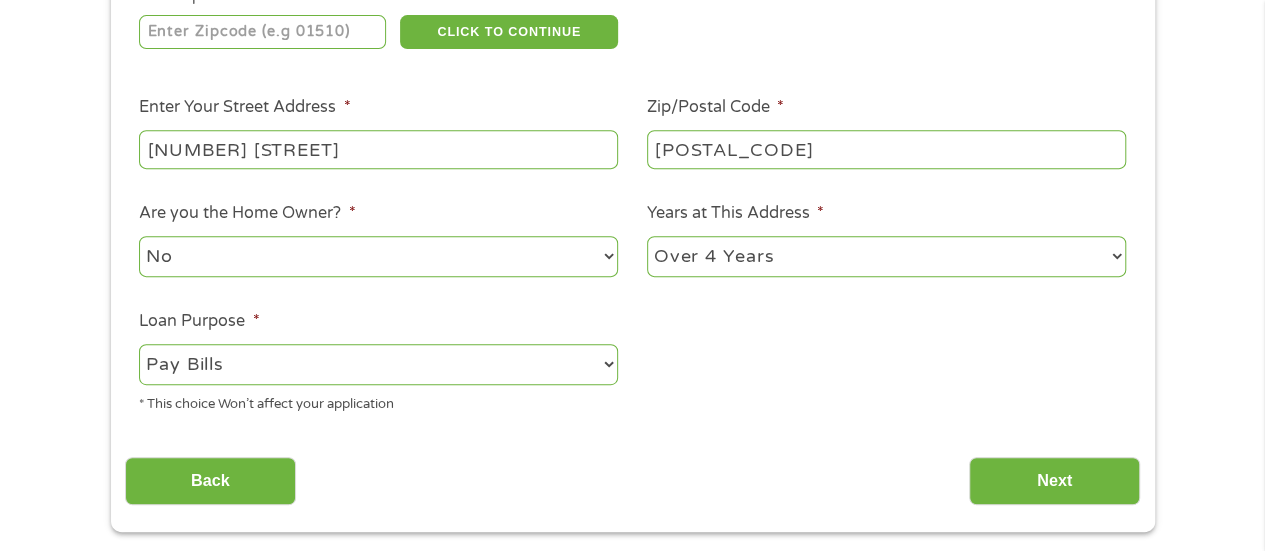 click on "--- Choose one --- Pay Bills Debt Consolidation Home Improvement Major Purchase Car Loan Short Term Cash Medical Expenses Other" at bounding box center [378, 364] 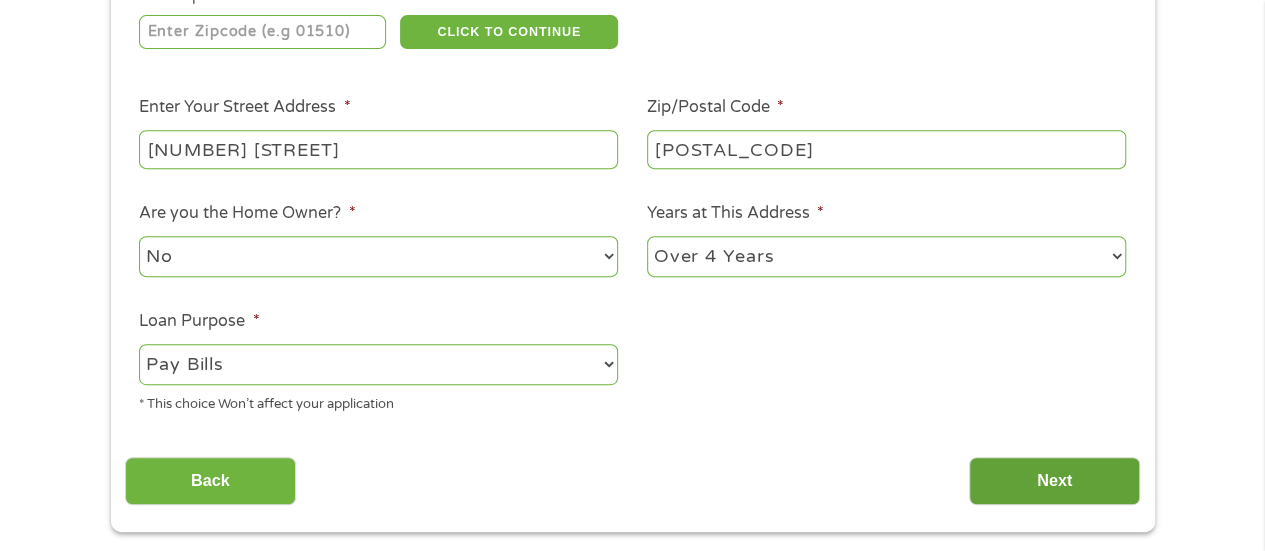 click on "Next" at bounding box center (1054, 481) 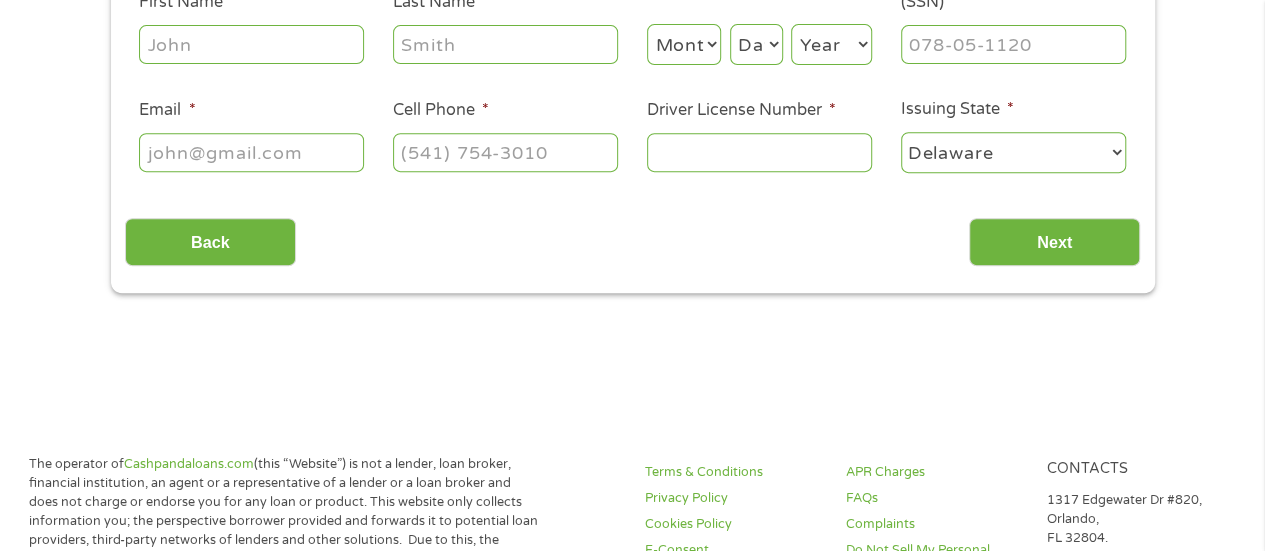 scroll, scrollTop: 8, scrollLeft: 8, axis: both 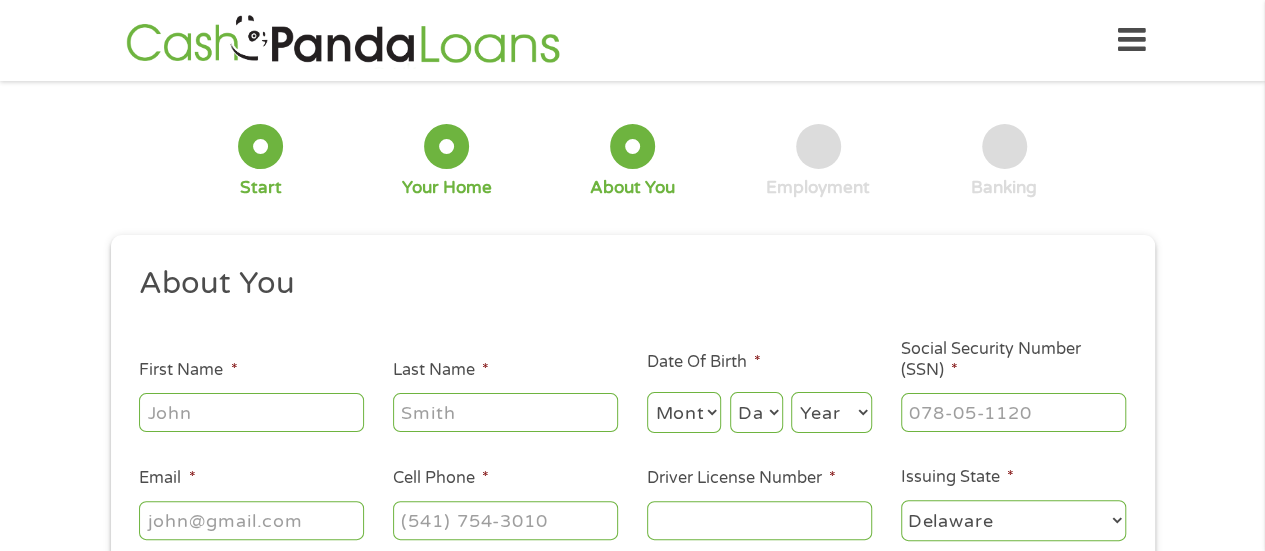 click on "First Name *" at bounding box center [251, 412] 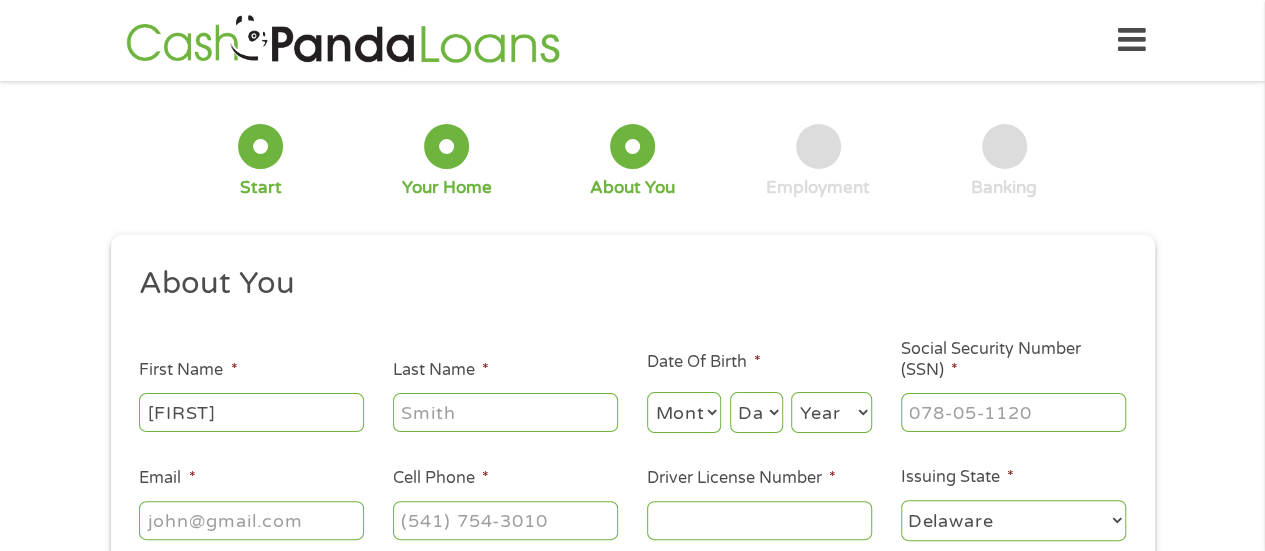 type on "[LAST]" 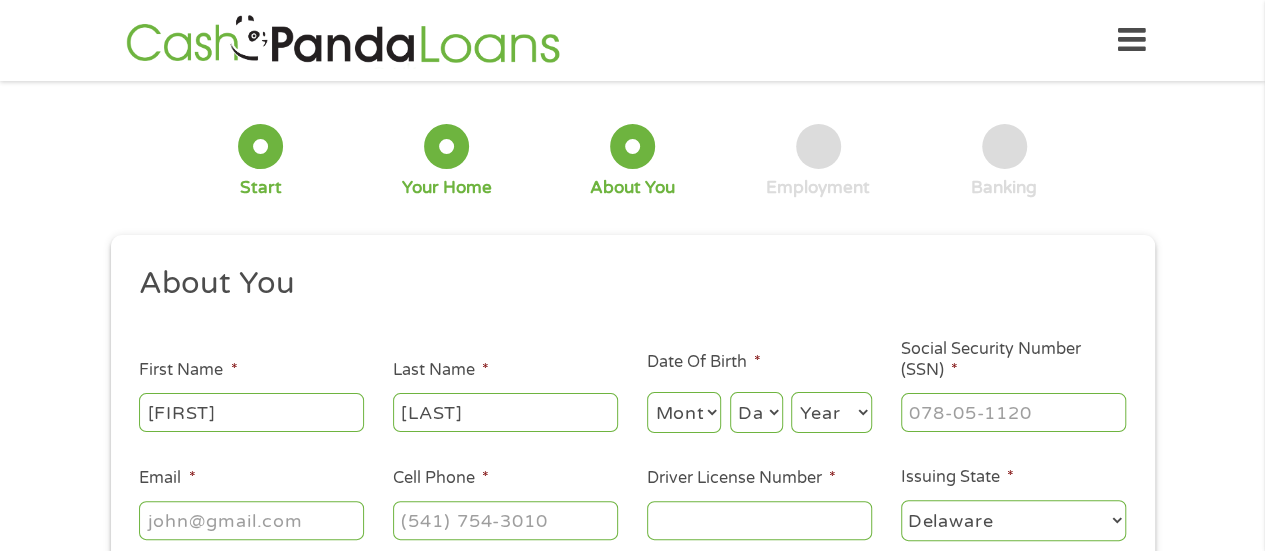 click on "Month 1 2 3 4 5 6 7 8 9 10 11 12" at bounding box center [684, 412] 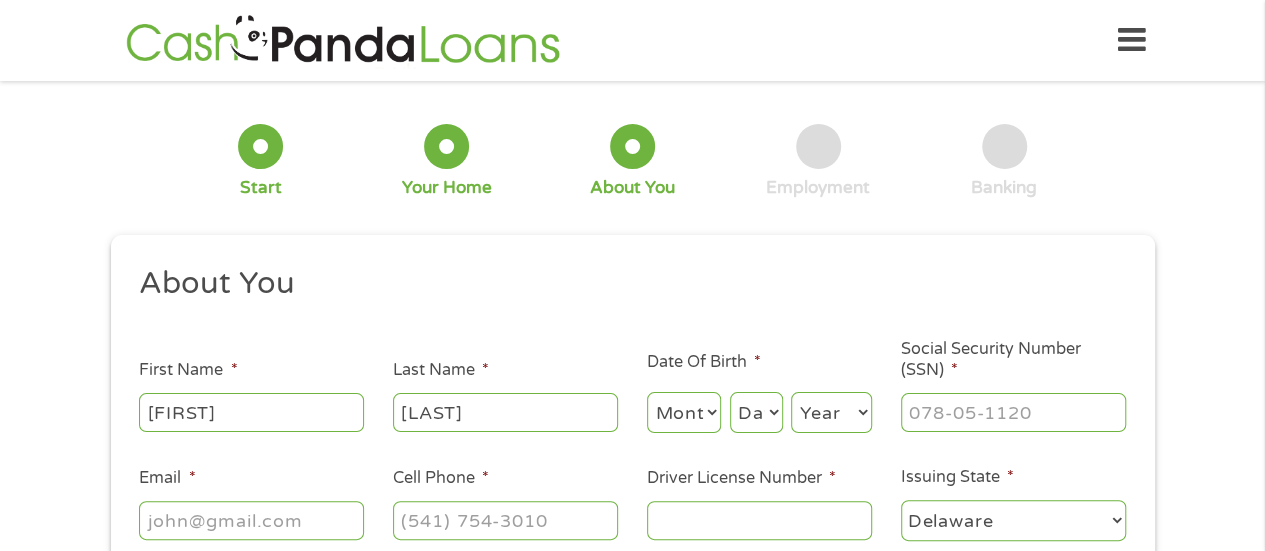 select on "2" 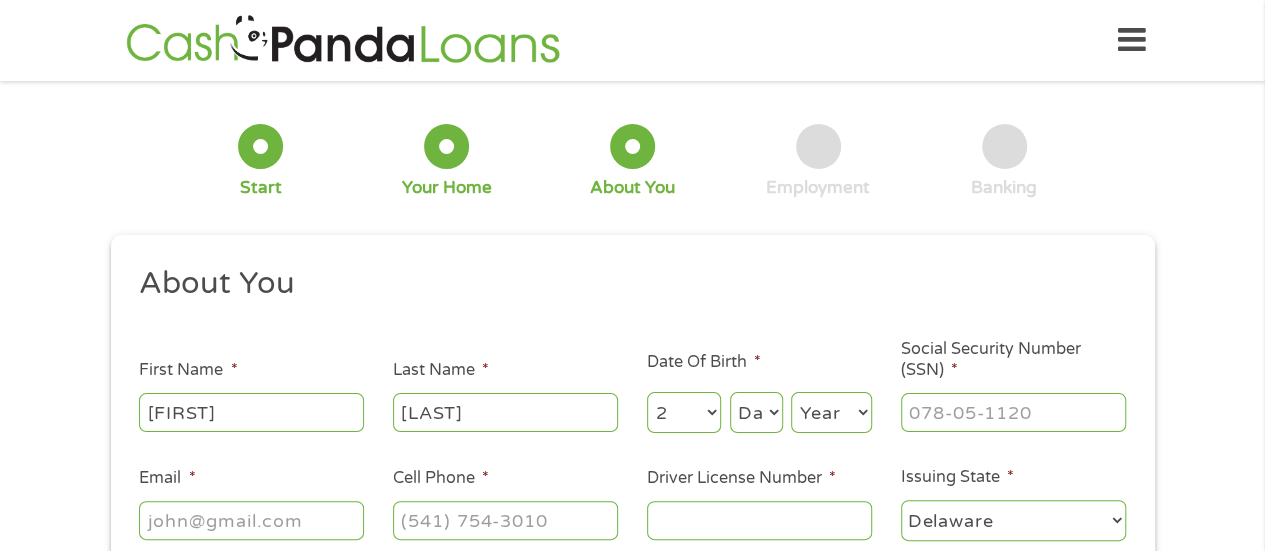 click on "Month 1 2 3 4 5 6 7 8 9 10 11 12" at bounding box center (684, 412) 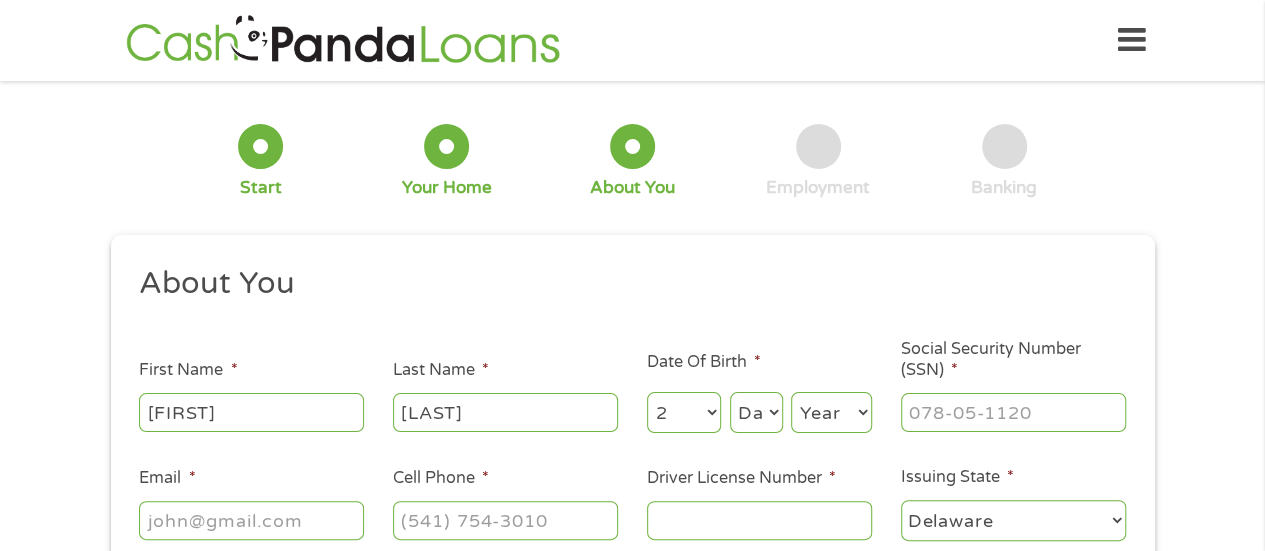 select on "26" 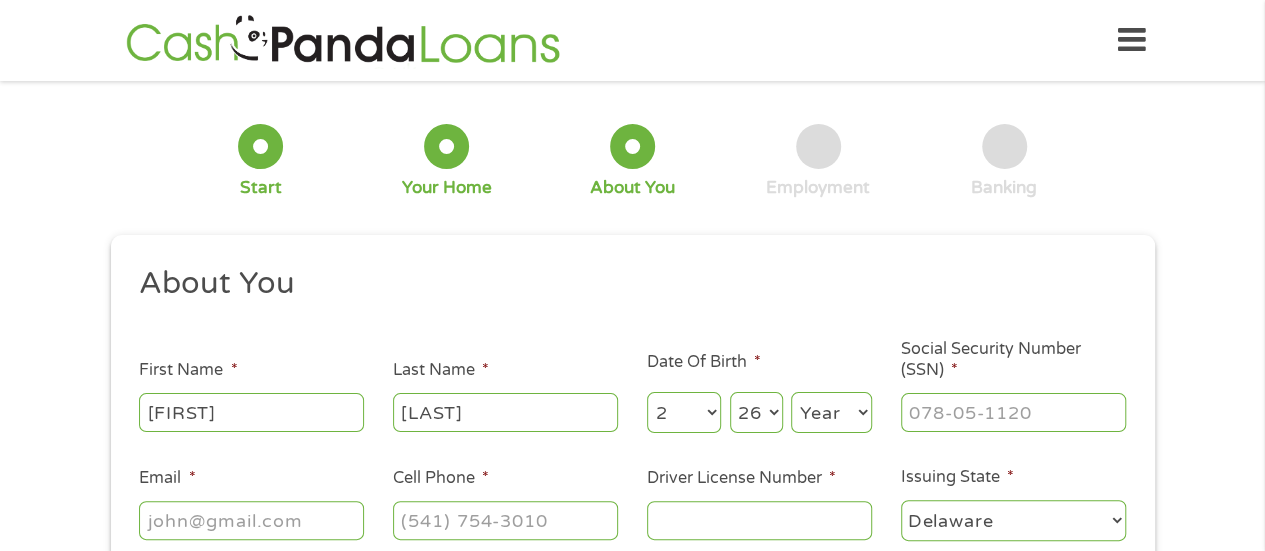 click on "Day 1 2 3 4 5 6 7 8 9 10 11 12 13 14 15 16 17 18 19 20 21 22 23 24 25 26 27 28 29 30 31" at bounding box center [756, 412] 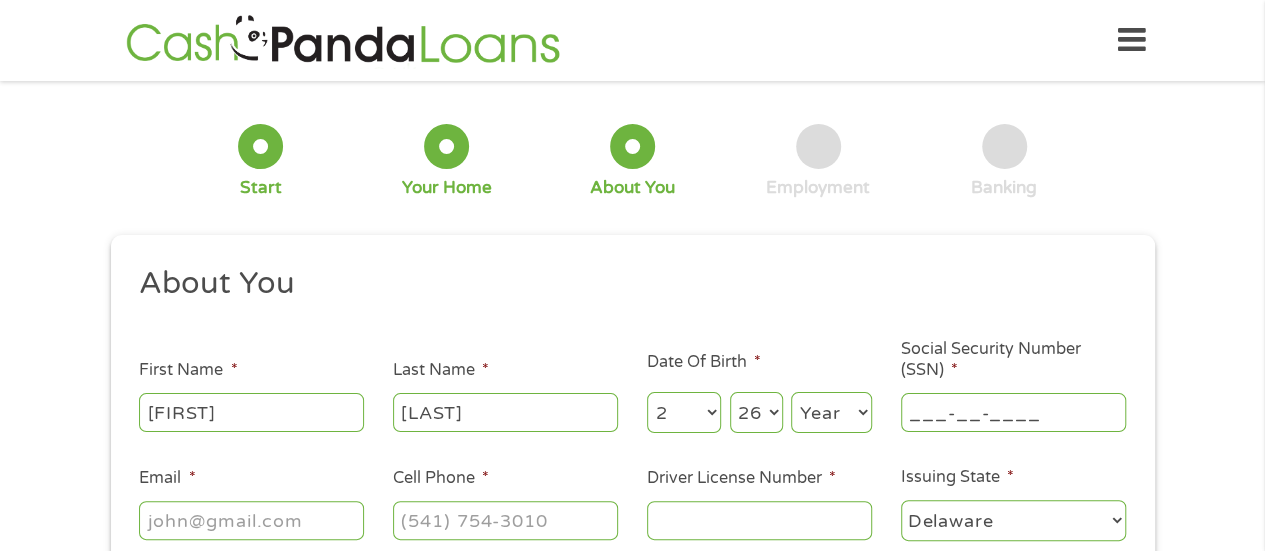 click on "___-__-____" at bounding box center (1013, 412) 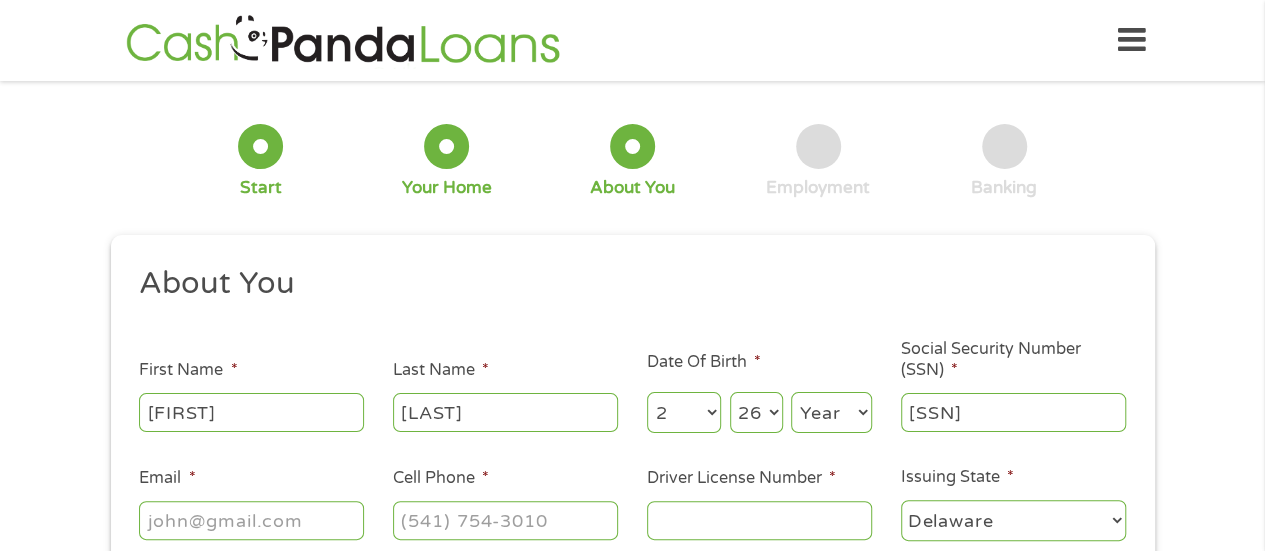 type on "[SSN]" 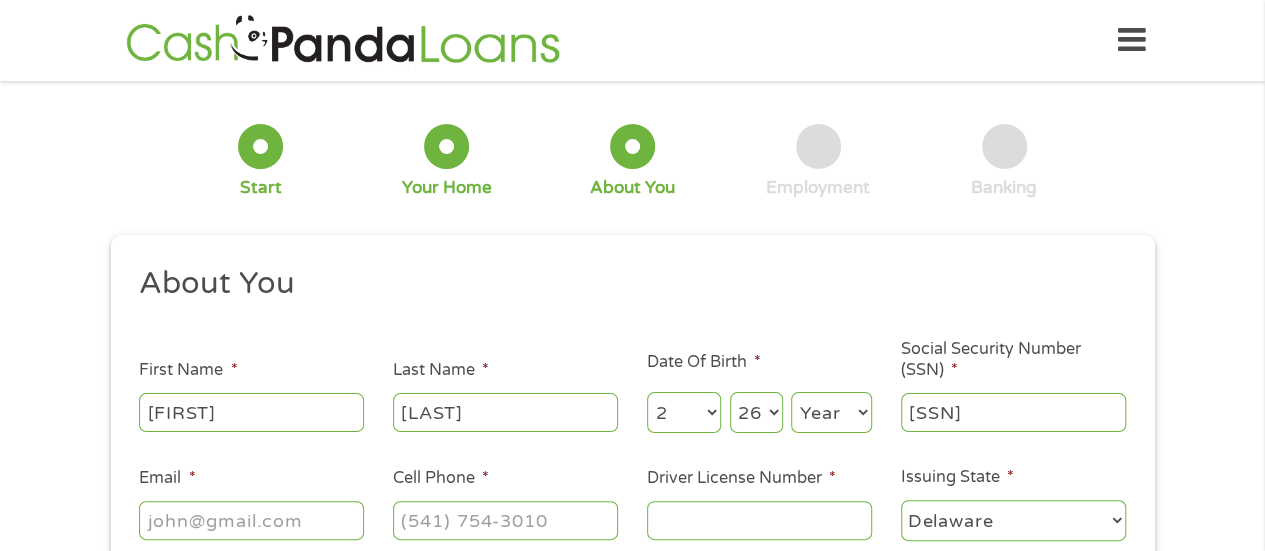 click on "Driver License Number *" at bounding box center [759, 520] 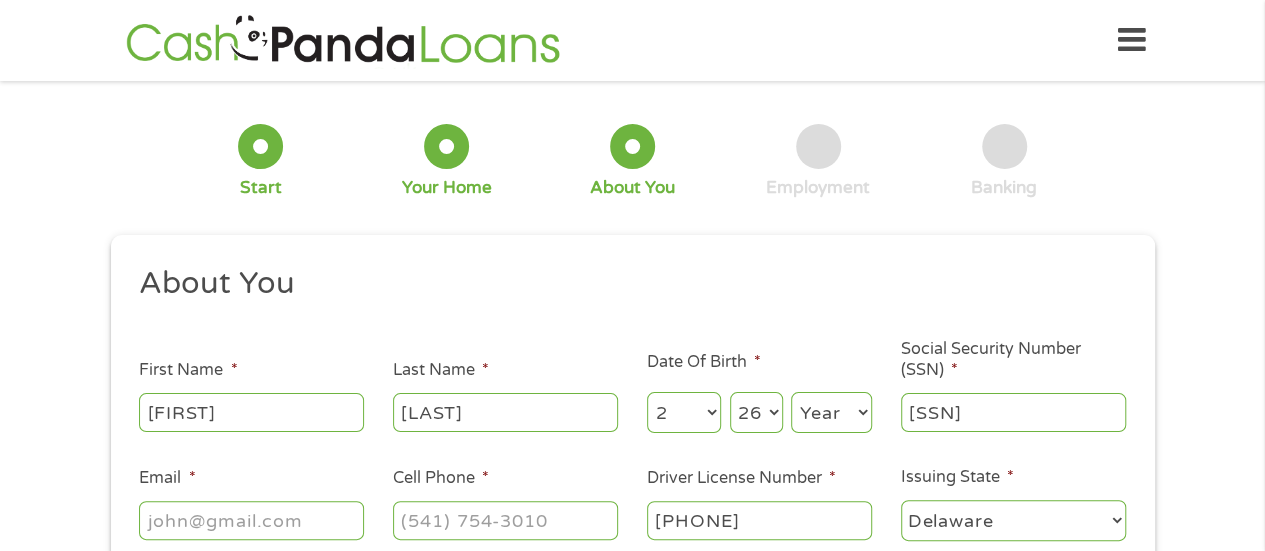 type on "[PHONE]" 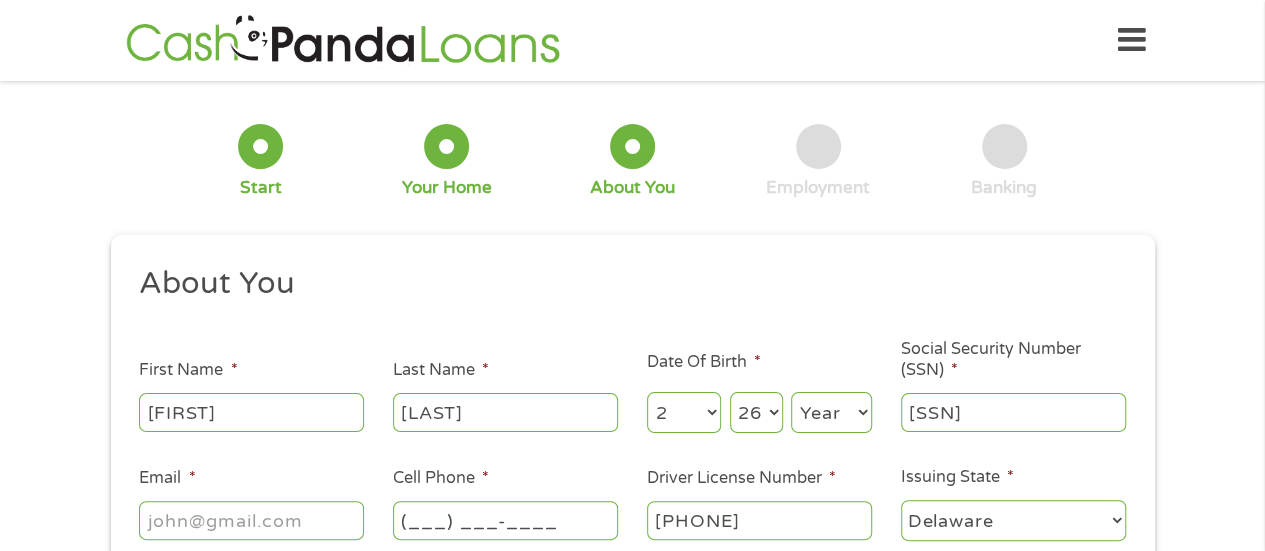 click on "(___) ___-____" at bounding box center (505, 520) 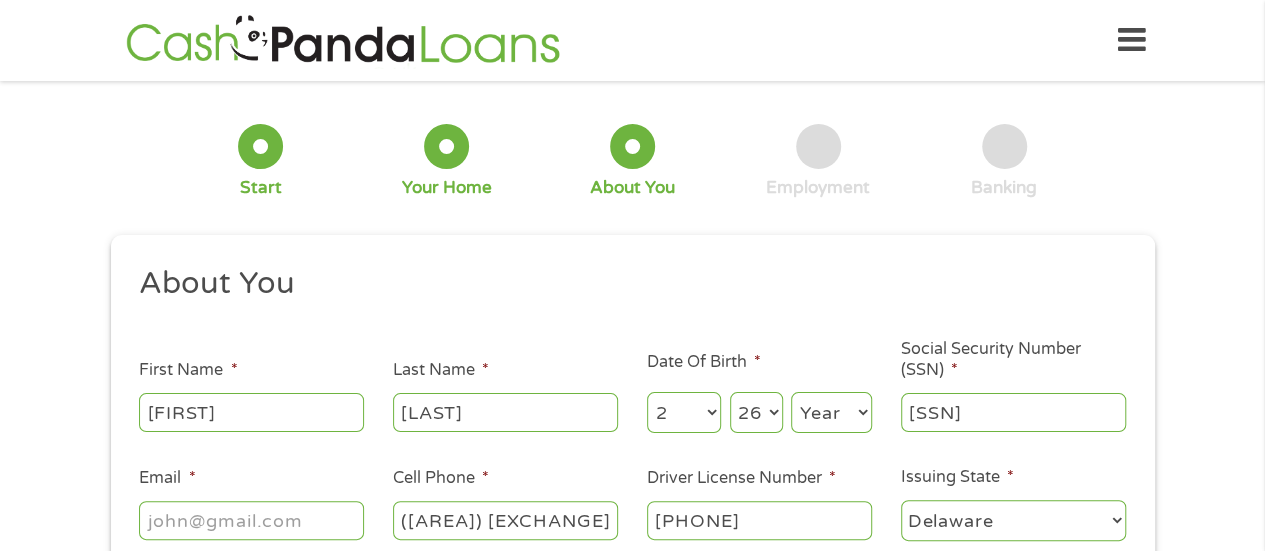 type on "([AREA]) [EXCHANGE]-[LINE]" 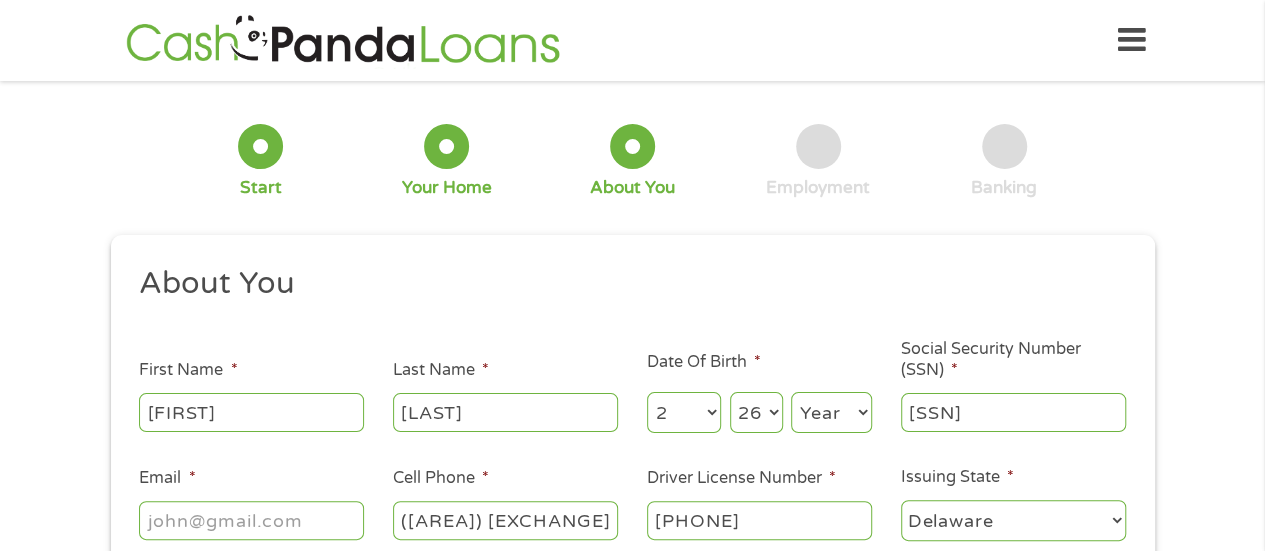 click on "Email *" at bounding box center [251, 520] 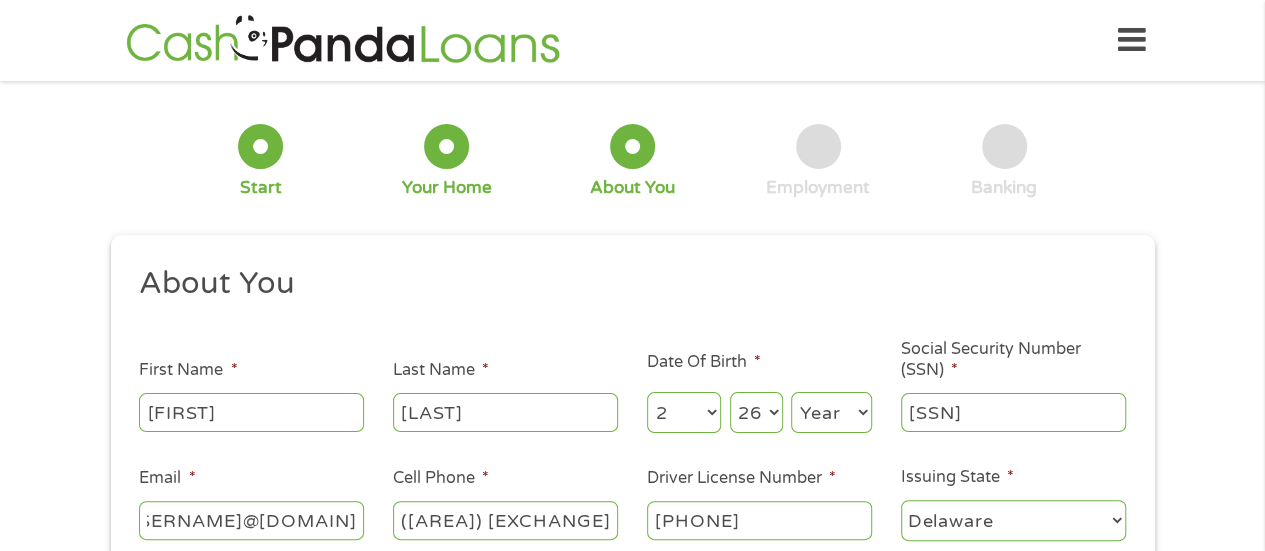 scroll, scrollTop: 0, scrollLeft: 62, axis: horizontal 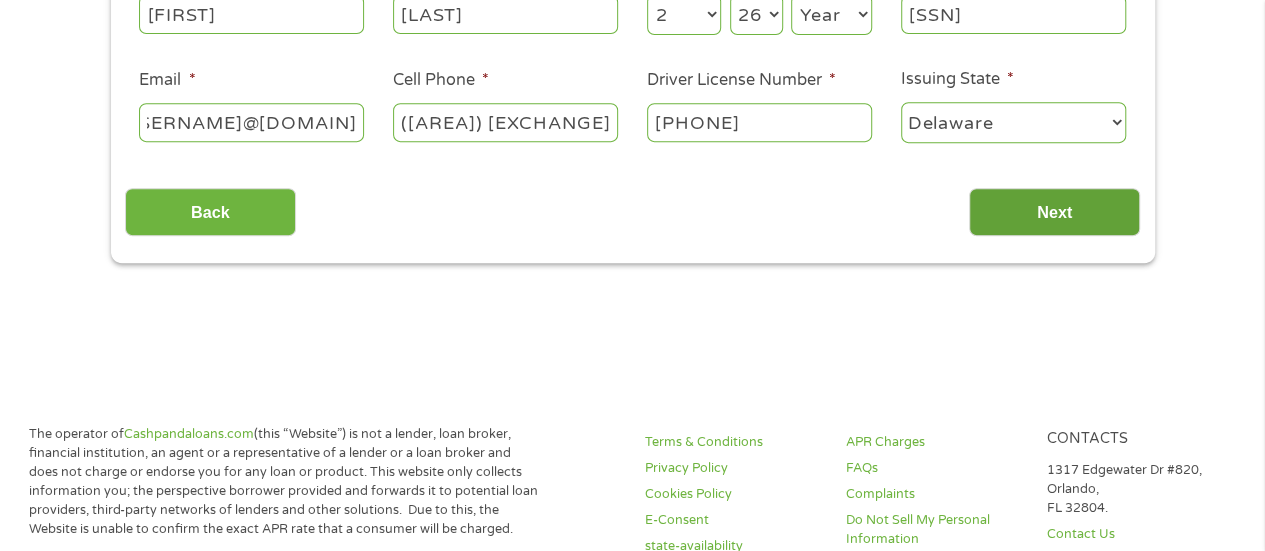 type on "[USERNAME]@[DOMAIN]" 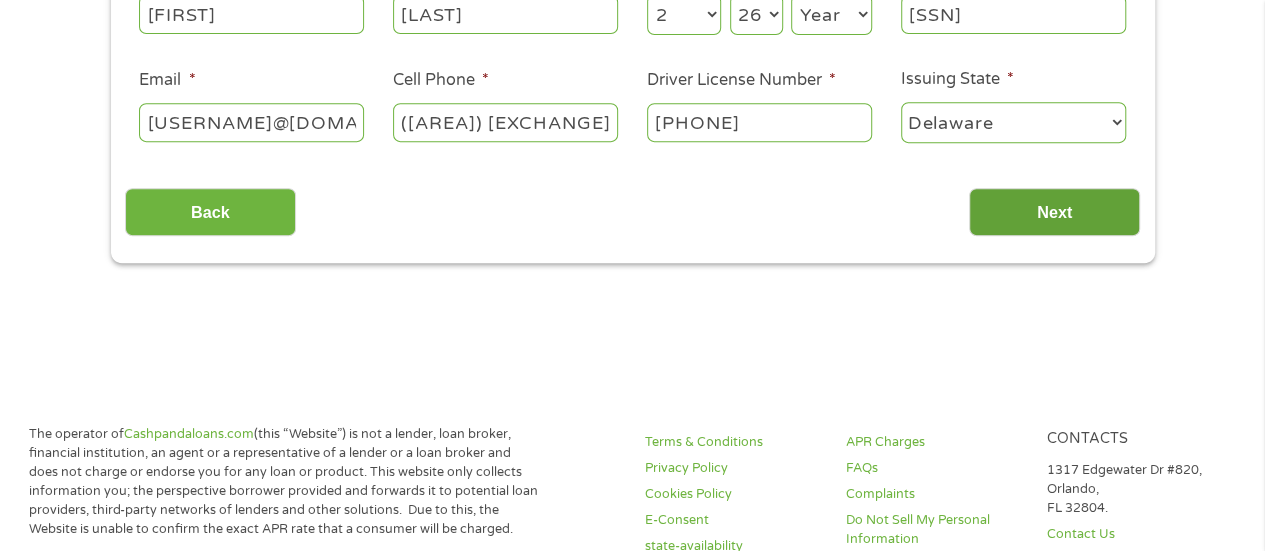 click on "Next" at bounding box center [1054, 212] 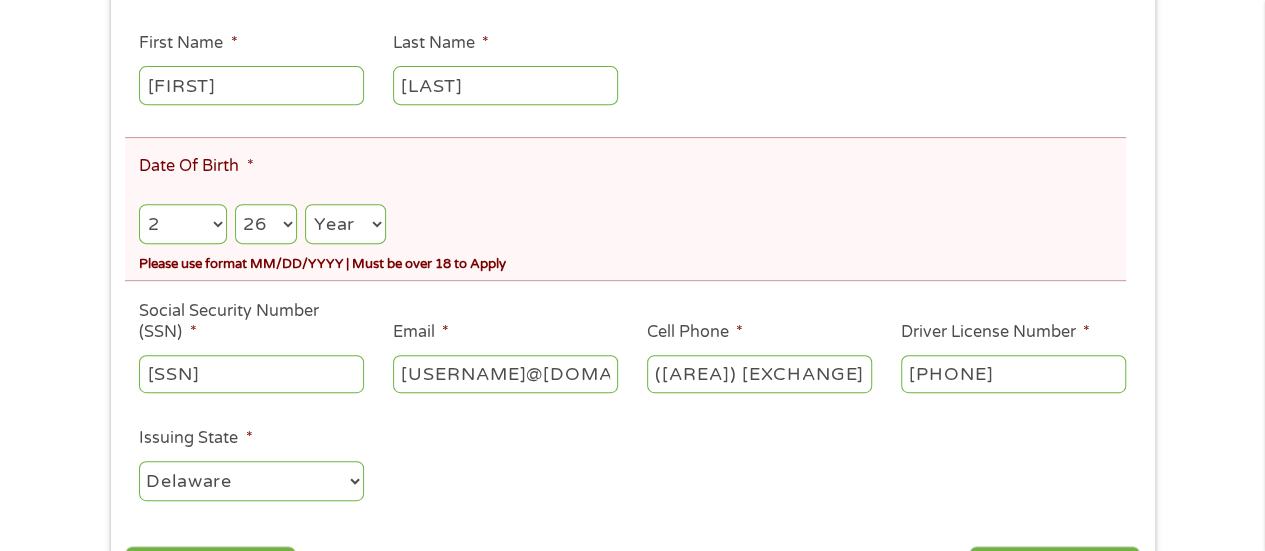 scroll, scrollTop: 390, scrollLeft: 0, axis: vertical 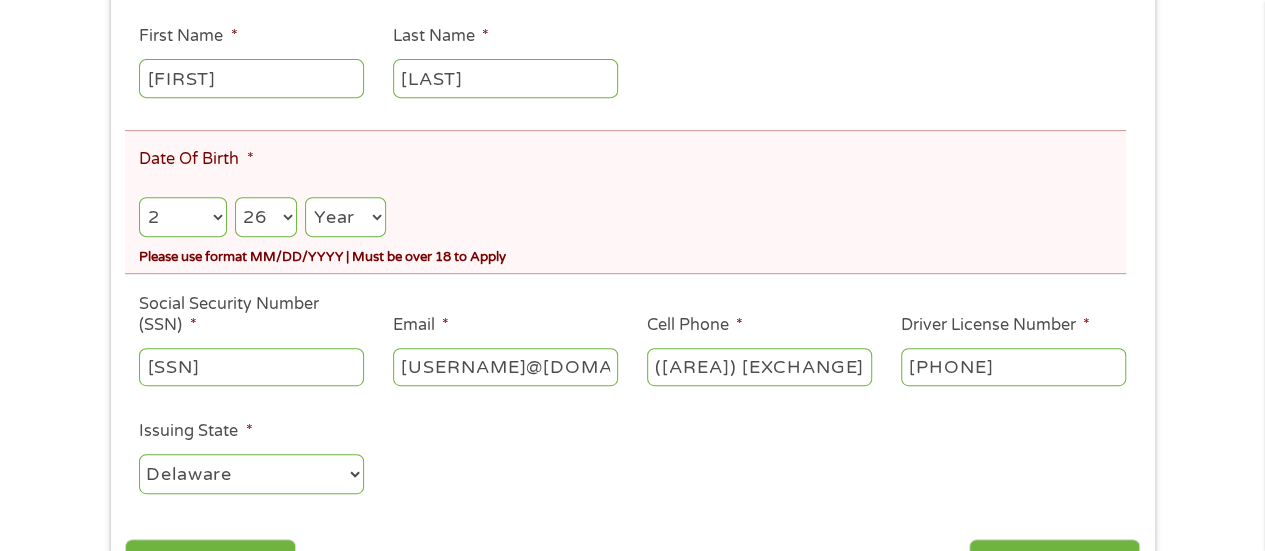 click on "Year 2007 2006 2005 2004 2003 2002 2001 2000 1999 1998 1997 1996 1995 1994 1993 1992 1991 1990 1989 1988 1987 1986 1985 1984 1983 1982 1981 1980 1979 1978 1977 1976 1975 1974 1973 1972 1971 1970 1969 1968 1967 1966 1965 1964 1963 1962 1961 1960 1959 1958 1957 1956 1955 1954 1953 1952 1951 1950 1949 1948 1947 1946 1945 1944 1943 1942 1941 1940 1939 1938 1937 1936 1935 1934 1933 1932 1931 1930 1929 1928 1927 1926 1925 1924 1923 1922 1921 1920" at bounding box center [345, 217] 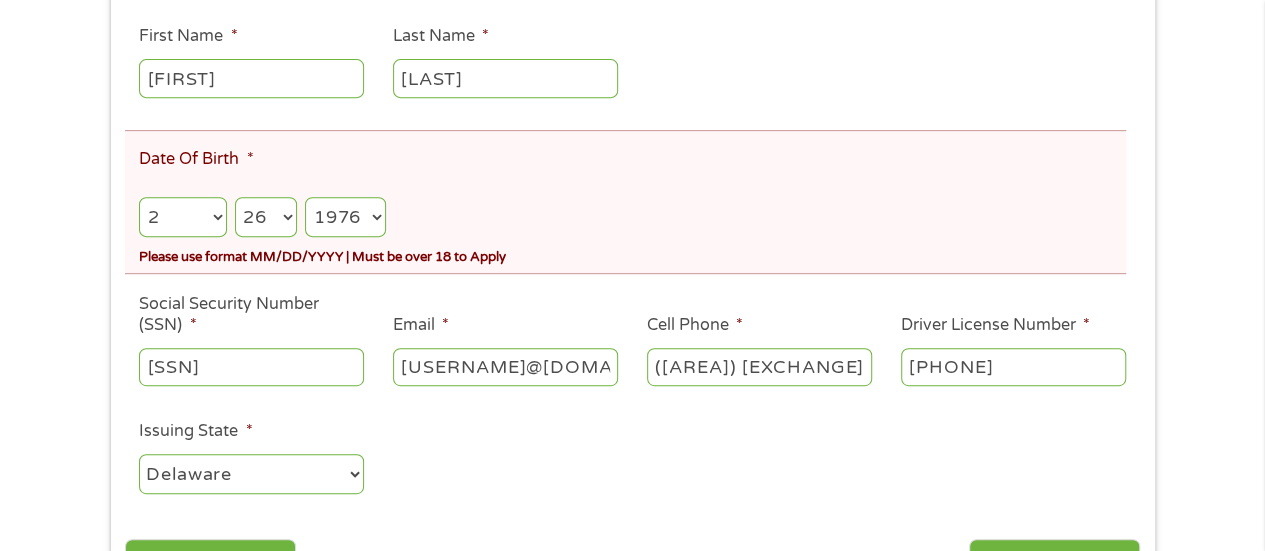 click on "Year 2007 2006 2005 2004 2003 2002 2001 2000 1999 1998 1997 1996 1995 1994 1993 1992 1991 1990 1989 1988 1987 1986 1985 1984 1983 1982 1981 1980 1979 1978 1977 1976 1975 1974 1973 1972 1971 1970 1969 1968 1967 1966 1965 1964 1963 1962 1961 1960 1959 1958 1957 1956 1955 1954 1953 1952 1951 1950 1949 1948 1947 1946 1945 1944 1943 1942 1941 1940 1939 1938 1937 1936 1935 1934 1933 1932 1931 1930 1929 1928 1927 1926 1925 1924 1923 1922 1921 1920" at bounding box center (345, 217) 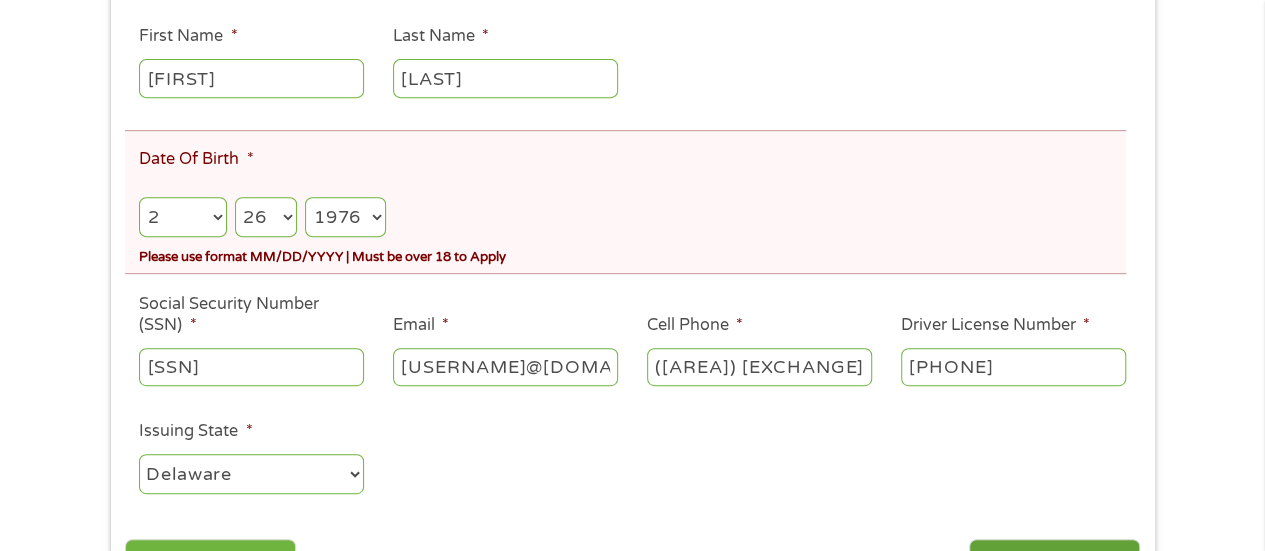 click on "Next" at bounding box center (1054, 563) 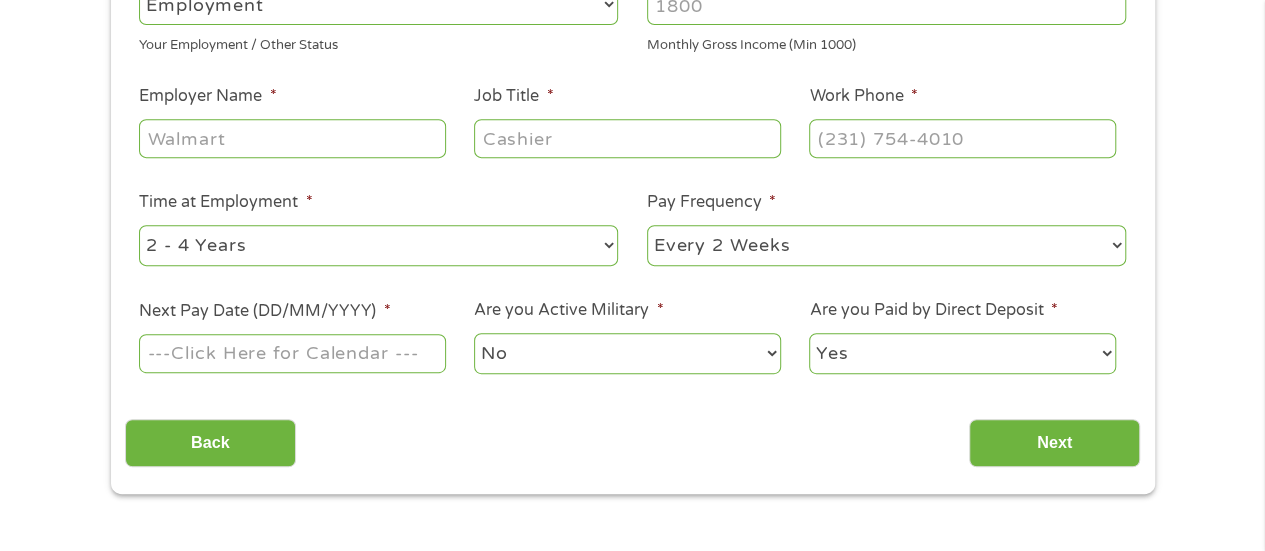 scroll, scrollTop: 8, scrollLeft: 8, axis: both 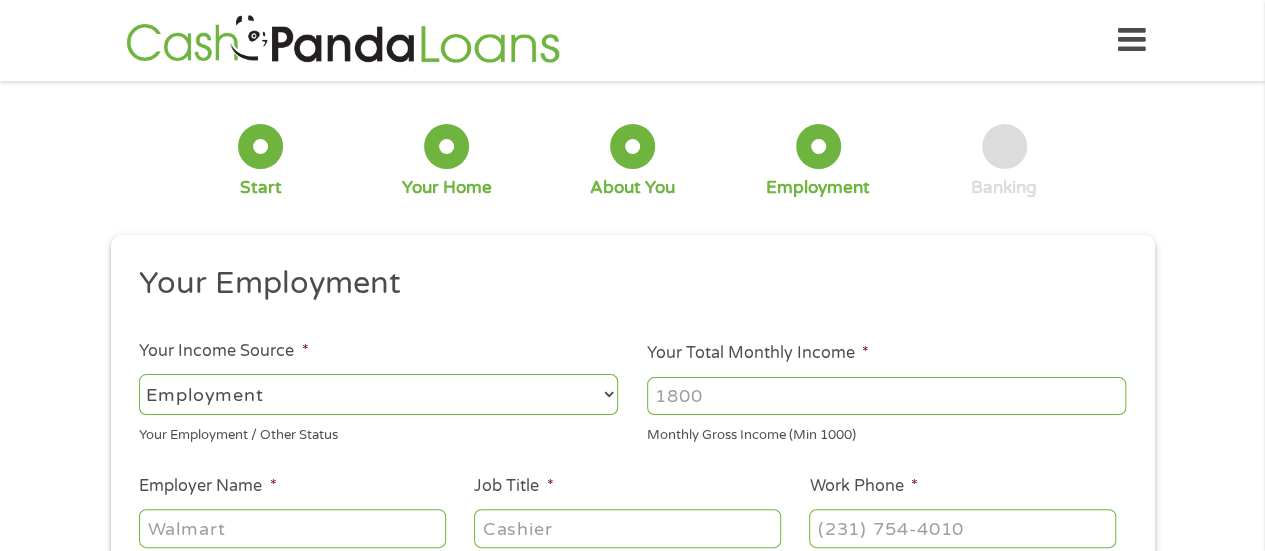 click on "Your Total Monthly Income *" at bounding box center [886, 396] 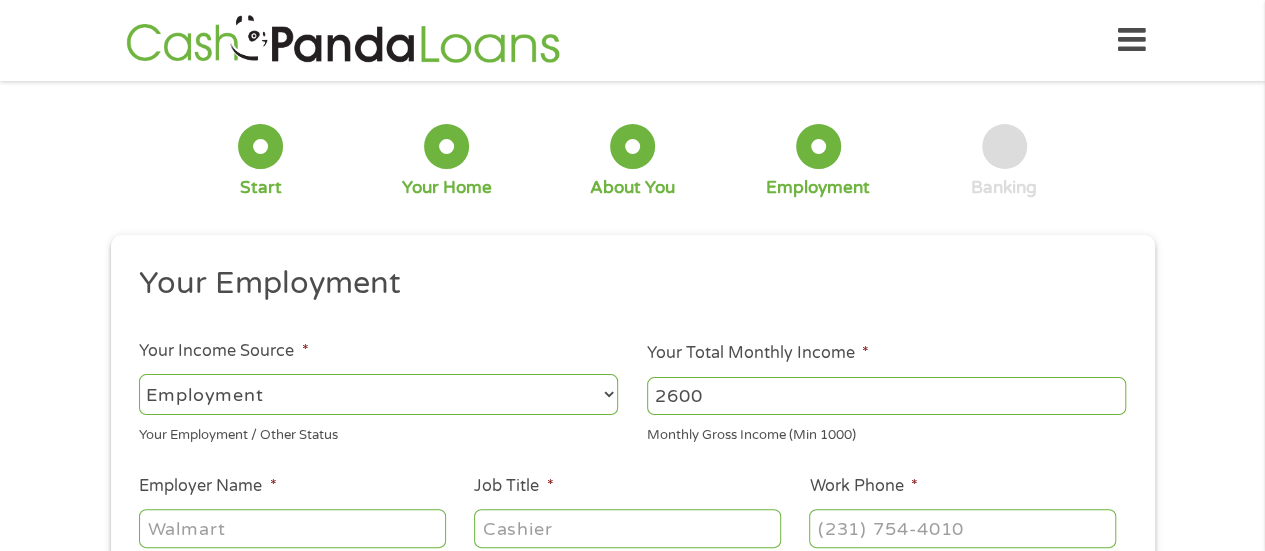 type on "2600" 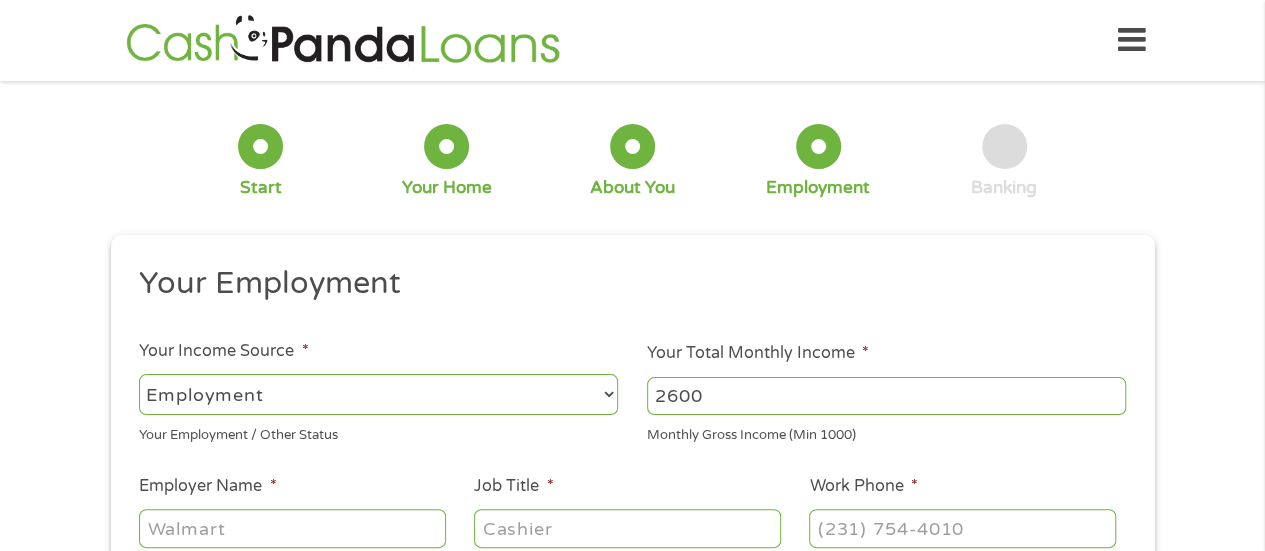click on "Employer Name *" at bounding box center (292, 528) 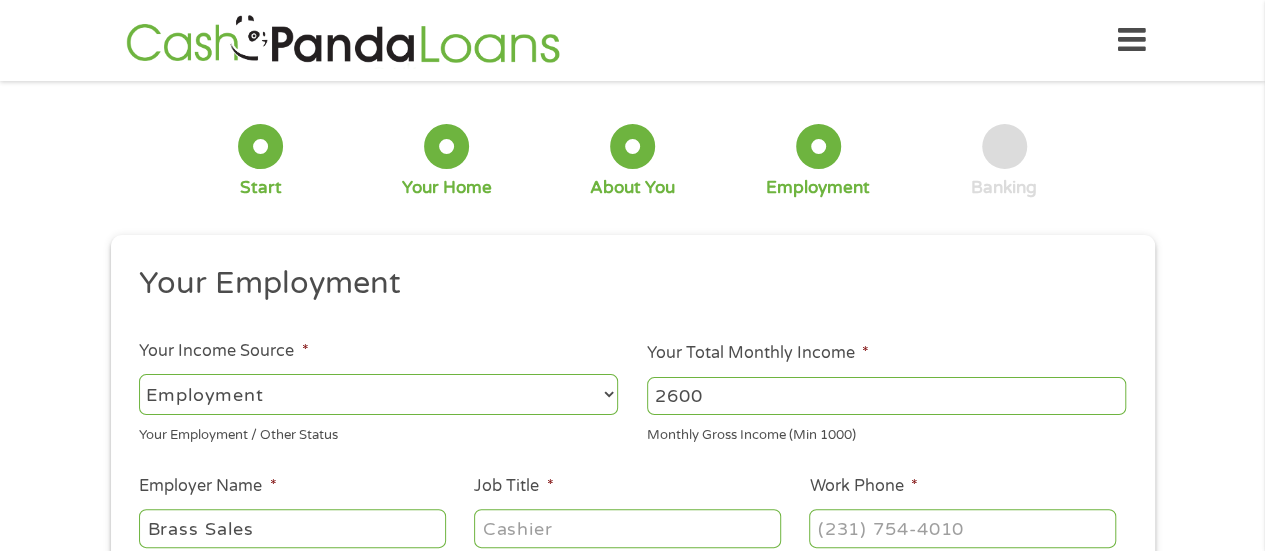 type on "Brass Sales" 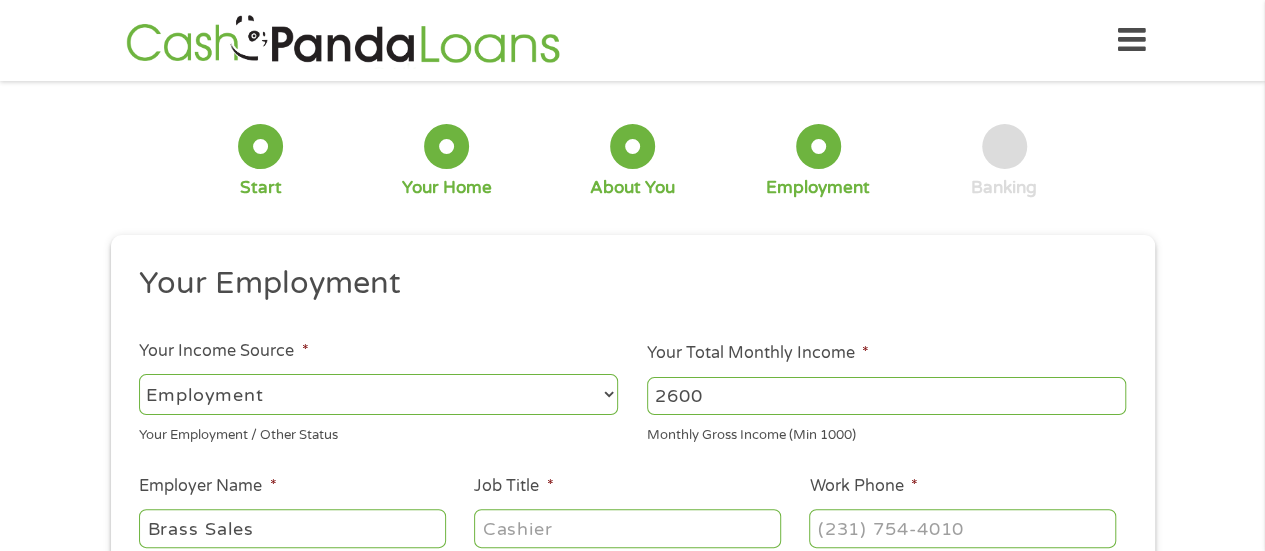 click on "Job Title *" at bounding box center [627, 528] 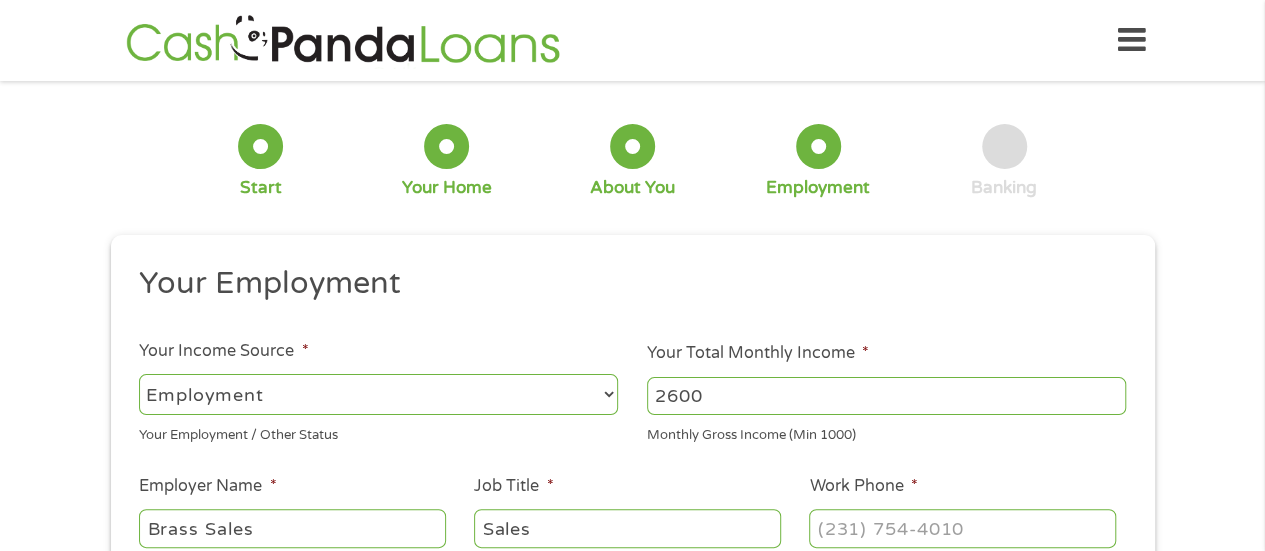type on "Sales" 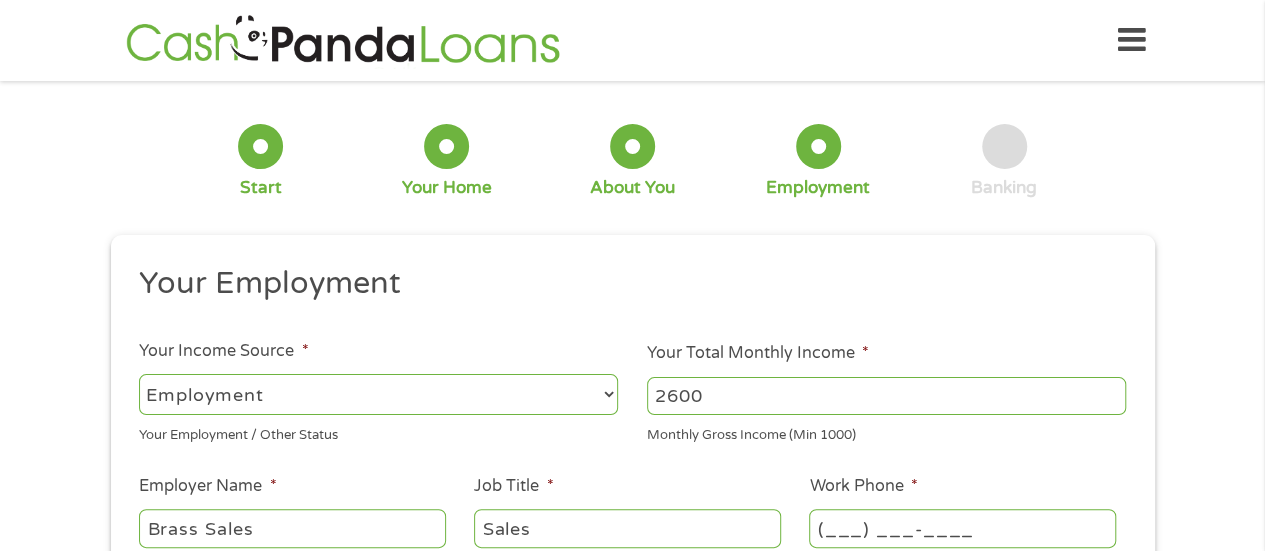 click on "(___) ___-____" at bounding box center (962, 528) 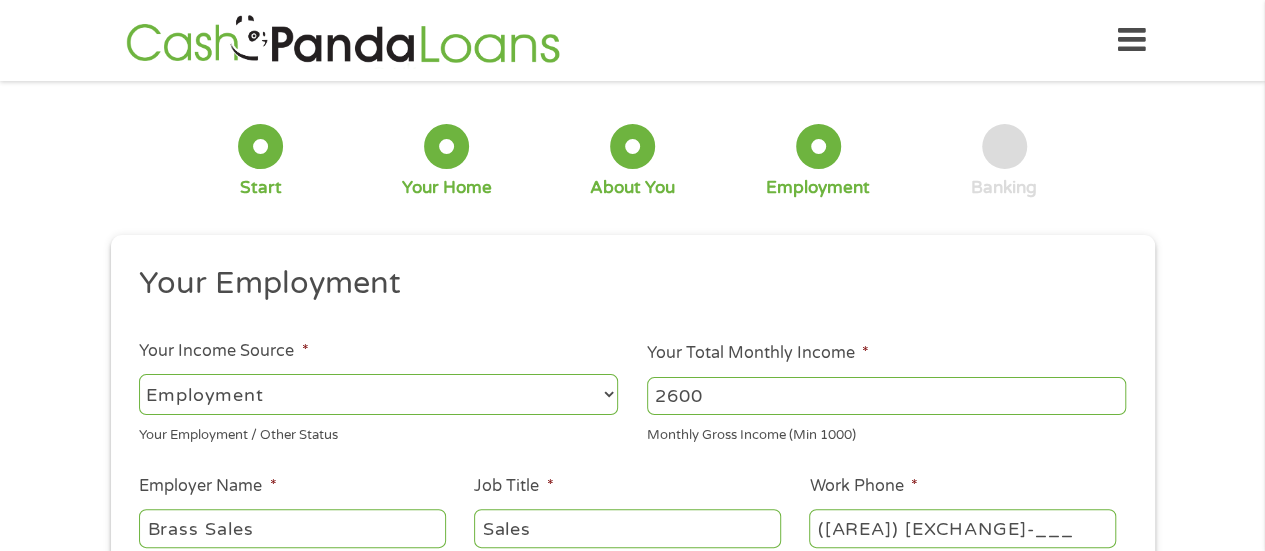 type on "([AREA]) [EXCHANGE]-[LINE]" 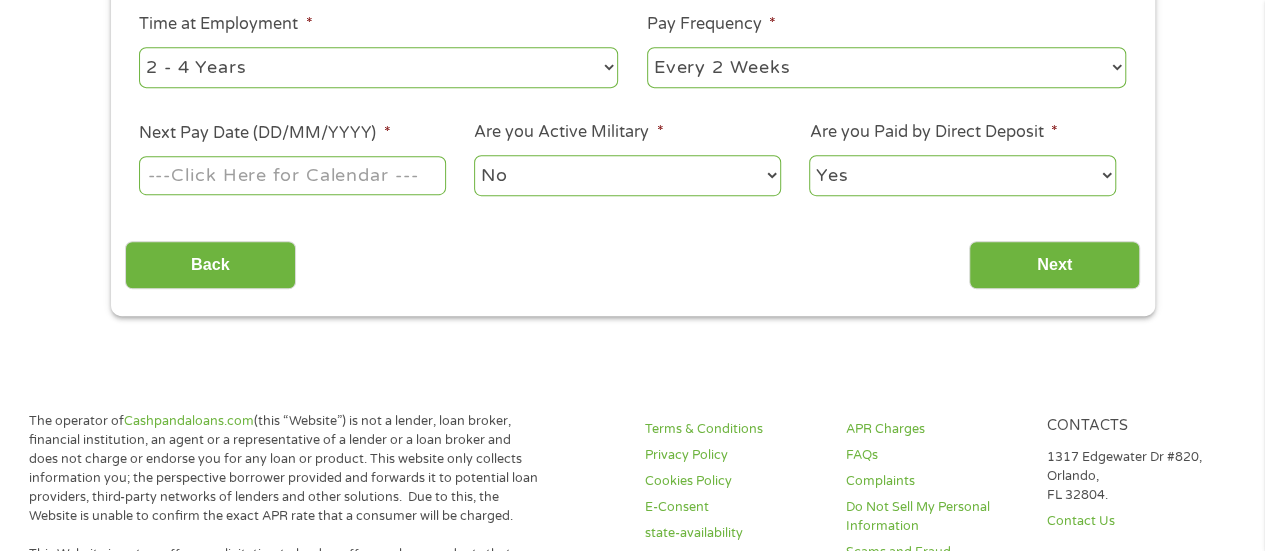 scroll, scrollTop: 578, scrollLeft: 0, axis: vertical 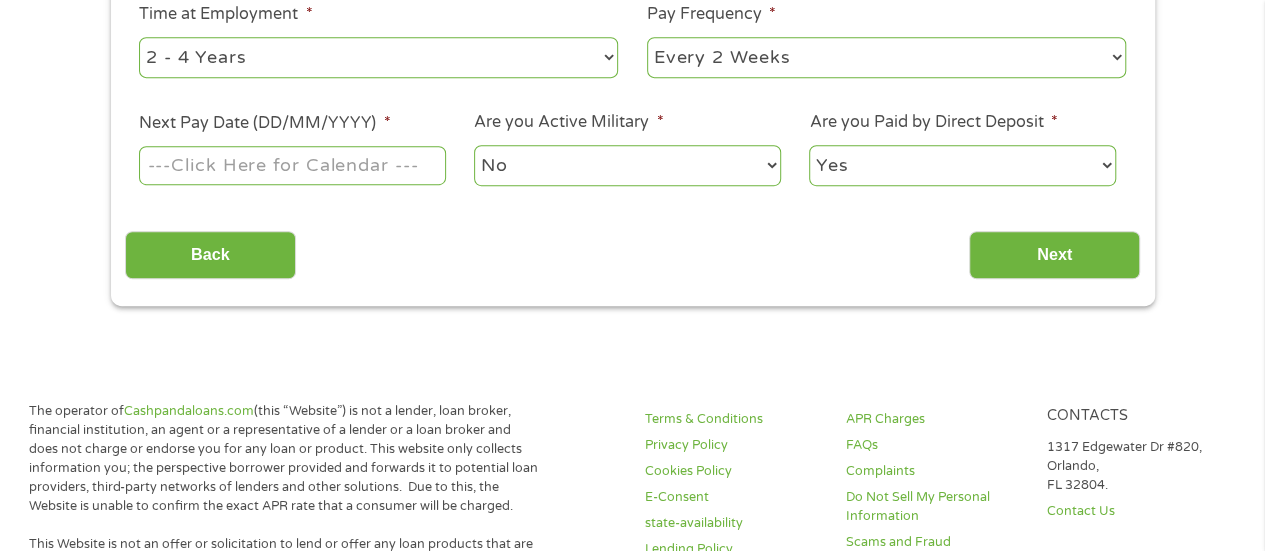 click on "--- Choose one --- 1 Year or less 1 - 2 Years 2 - 4 Years Over 4 Years" at bounding box center (378, 57) 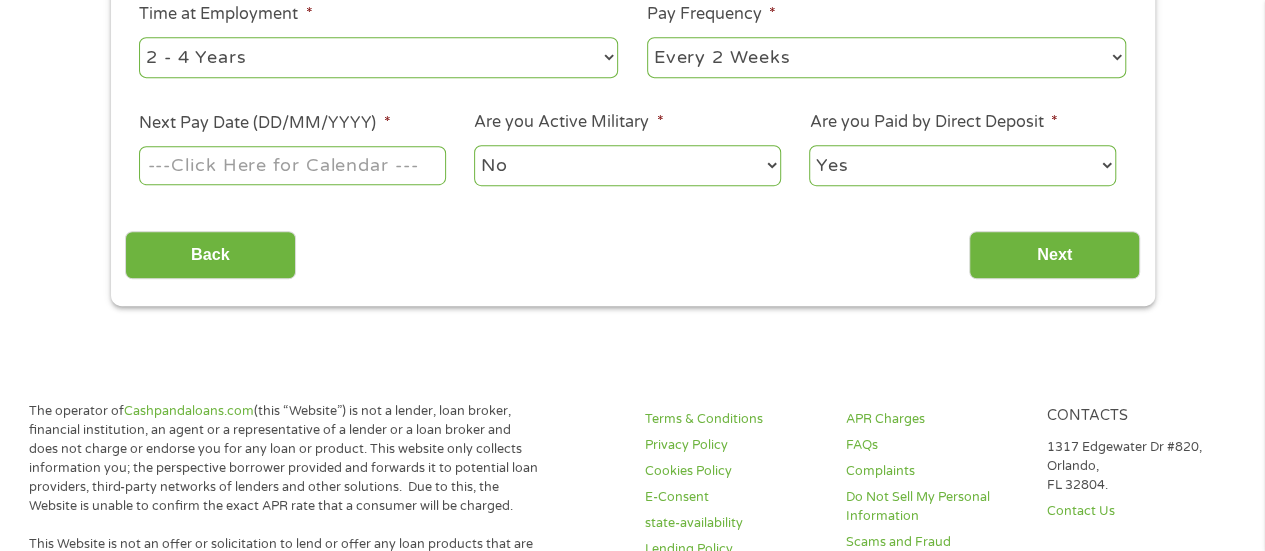 select on "60months" 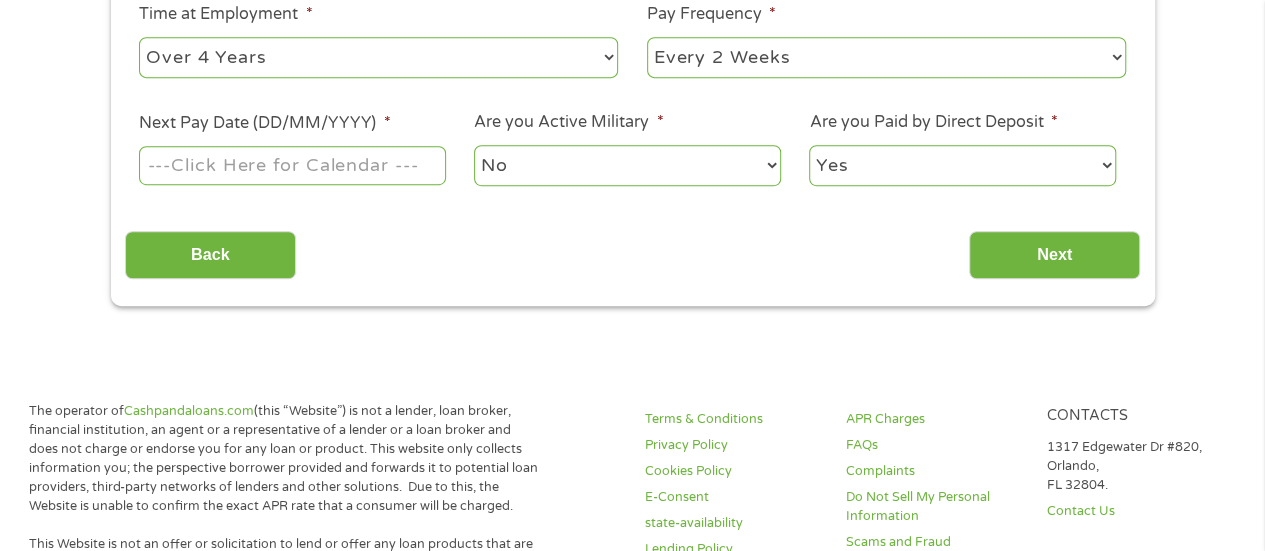 click on "--- Choose one --- 1 Year or less 1 - 2 Years 2 - 4 Years Over 4 Years" at bounding box center [378, 57] 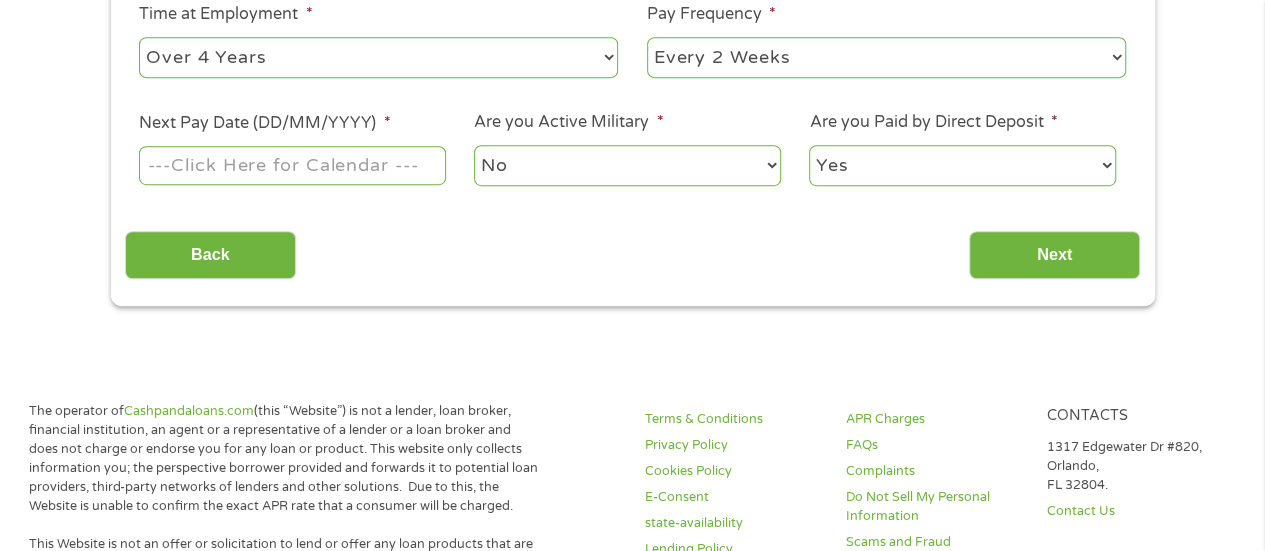 click on "Yes No" at bounding box center (962, 165) 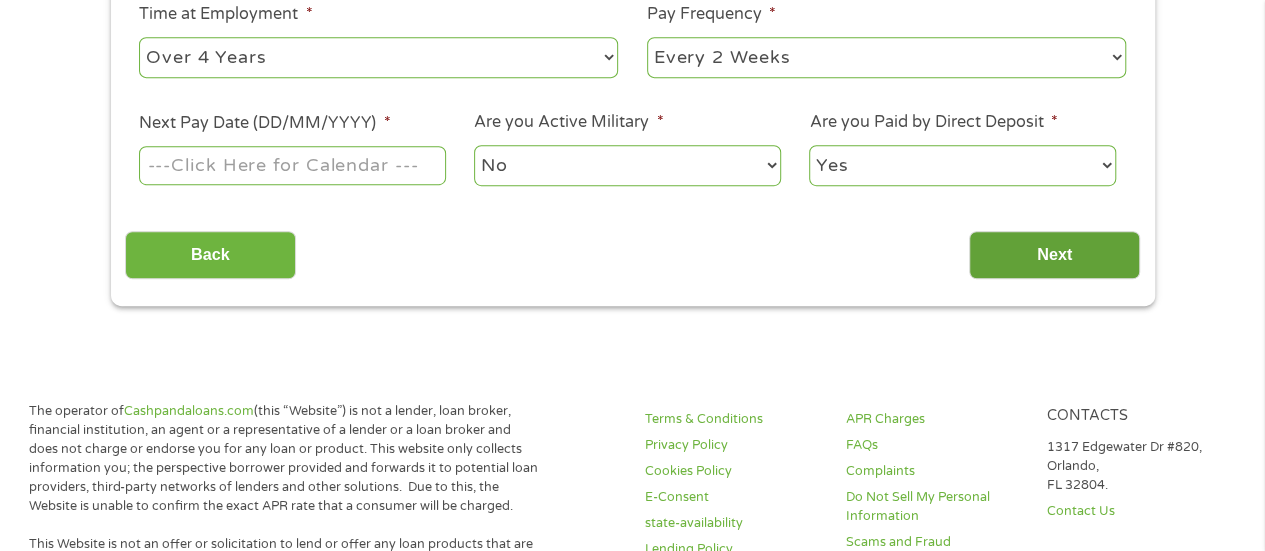 click on "Next" at bounding box center (1054, 255) 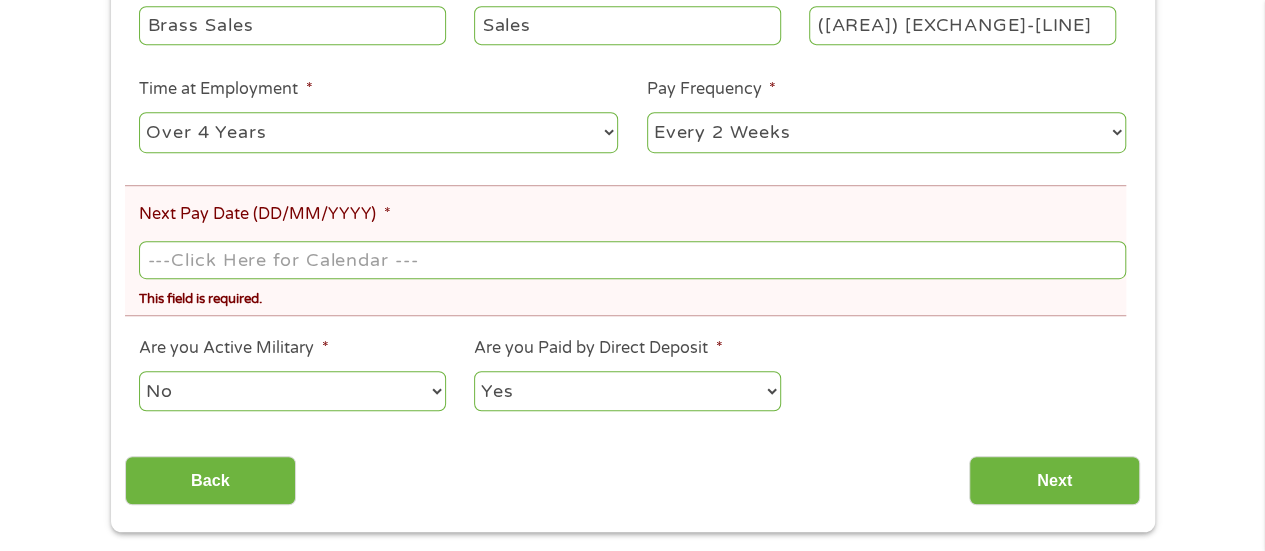 scroll, scrollTop: 245, scrollLeft: 0, axis: vertical 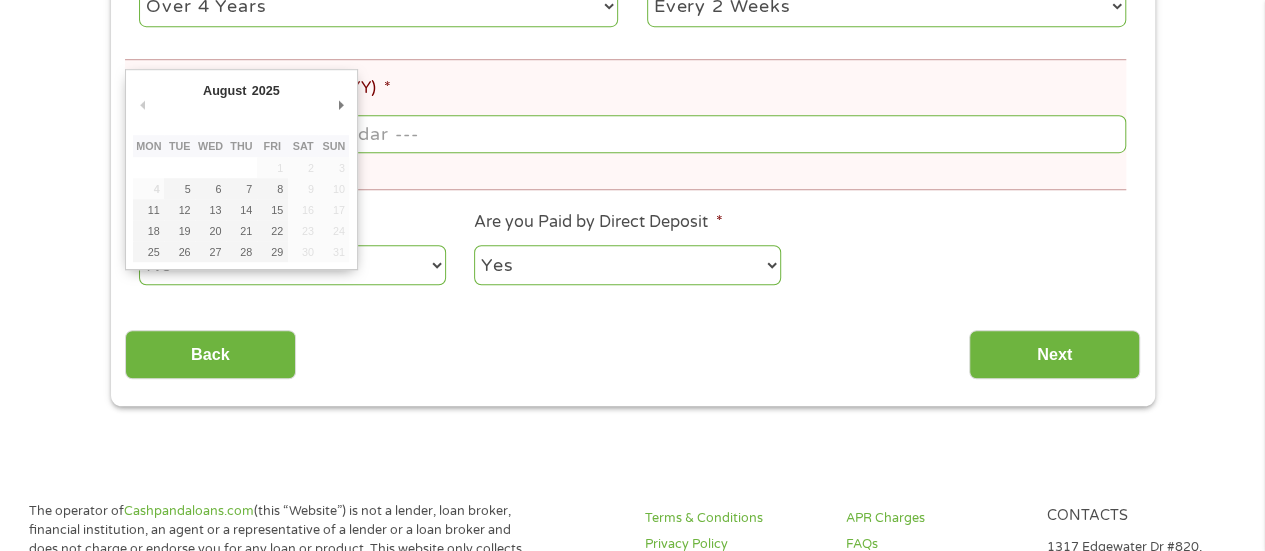 click on "Next Pay Date (DD/MM/YYYY) *" at bounding box center [632, 134] 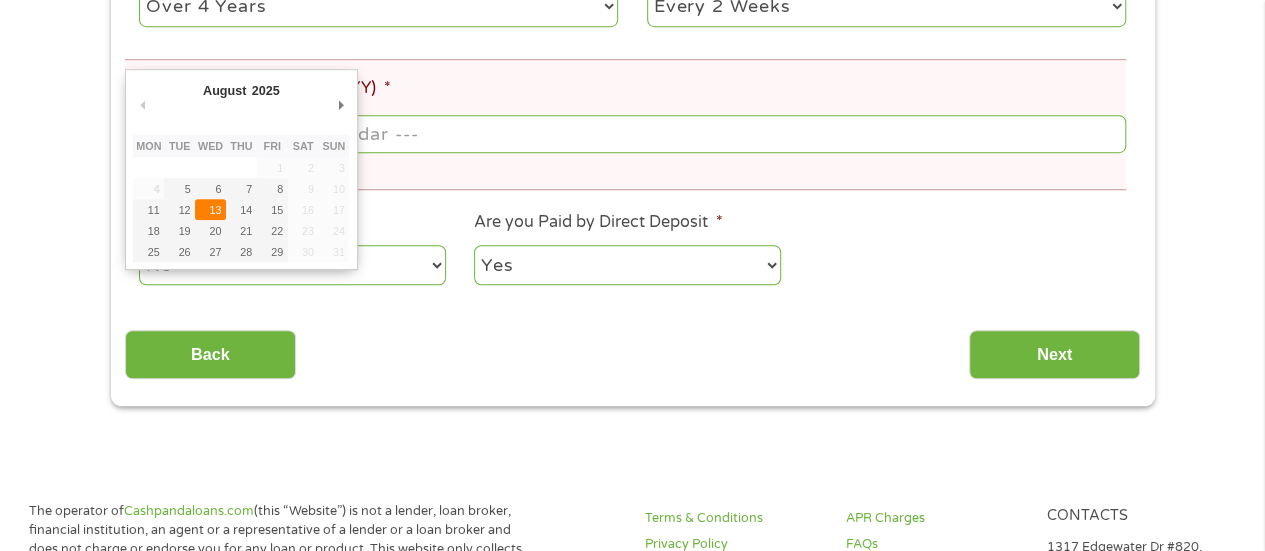type on "[DATE]" 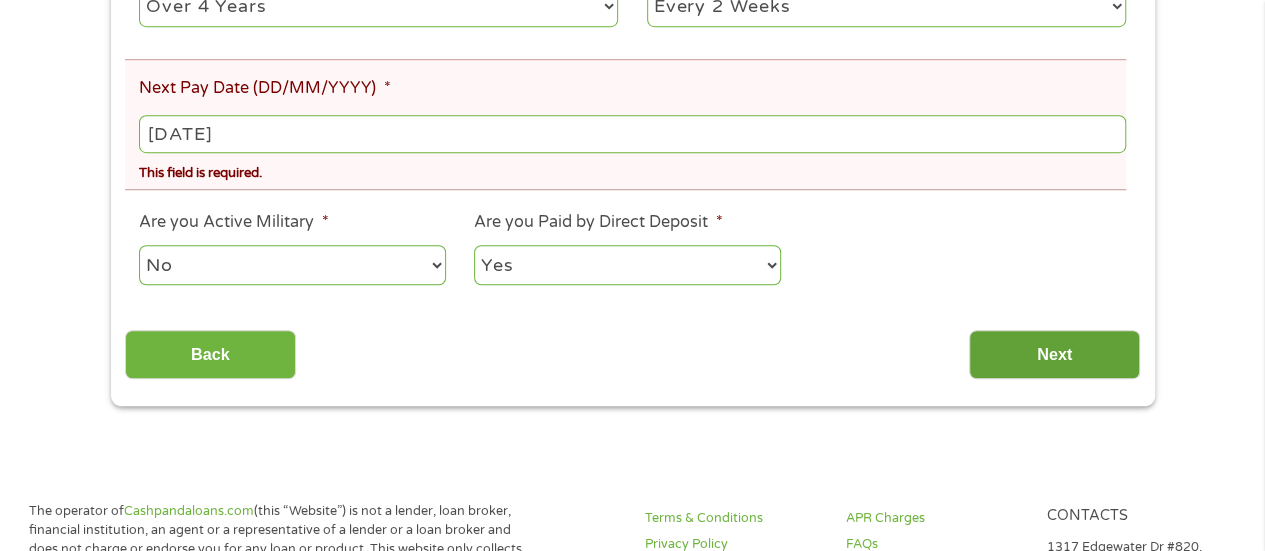 click on "Next" at bounding box center [1054, 354] 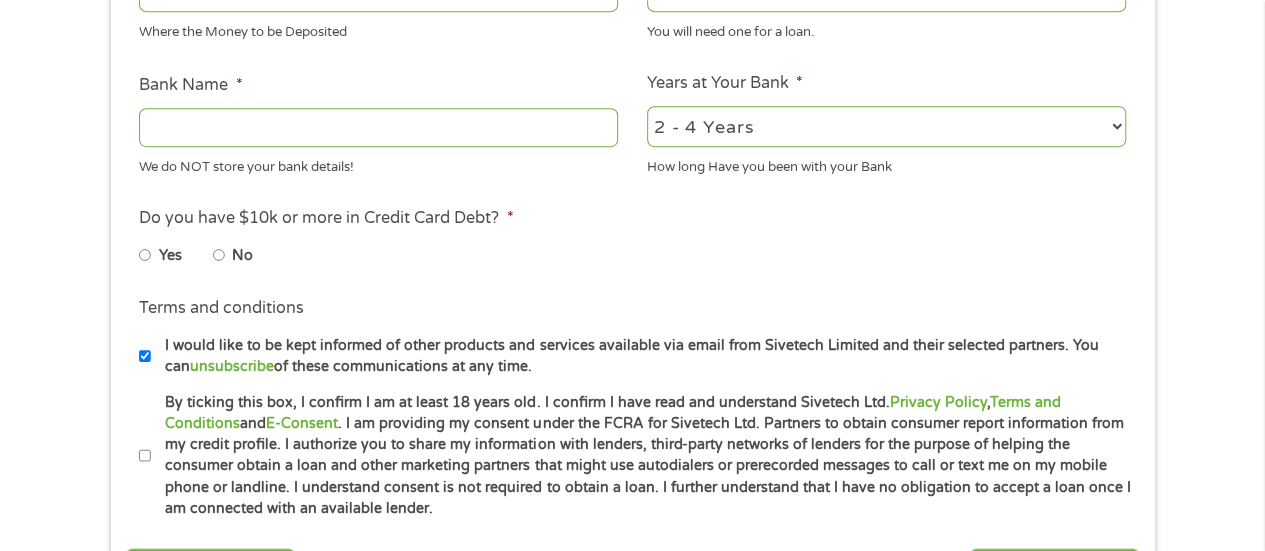 scroll, scrollTop: 8, scrollLeft: 8, axis: both 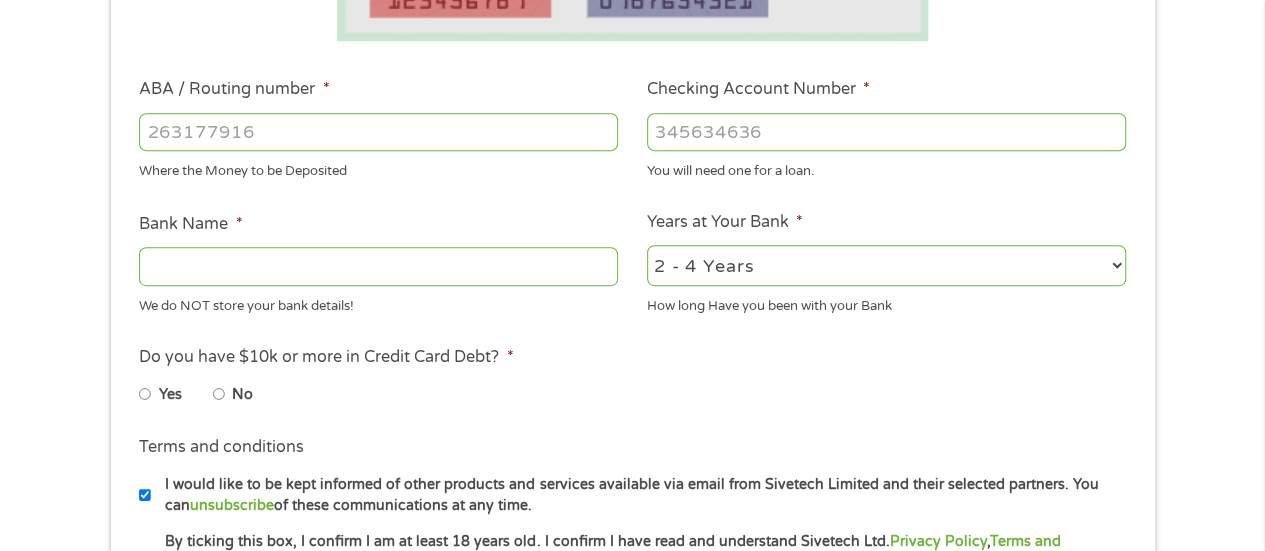 click on "ABA / Routing number *" at bounding box center [378, 132] 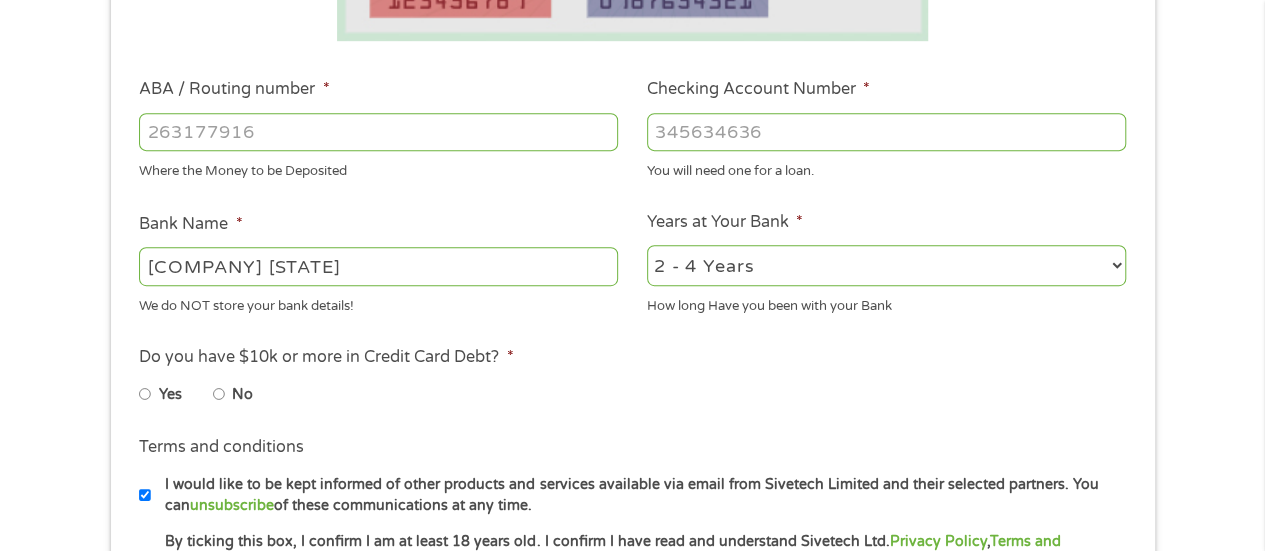 type on "[PHONE]" 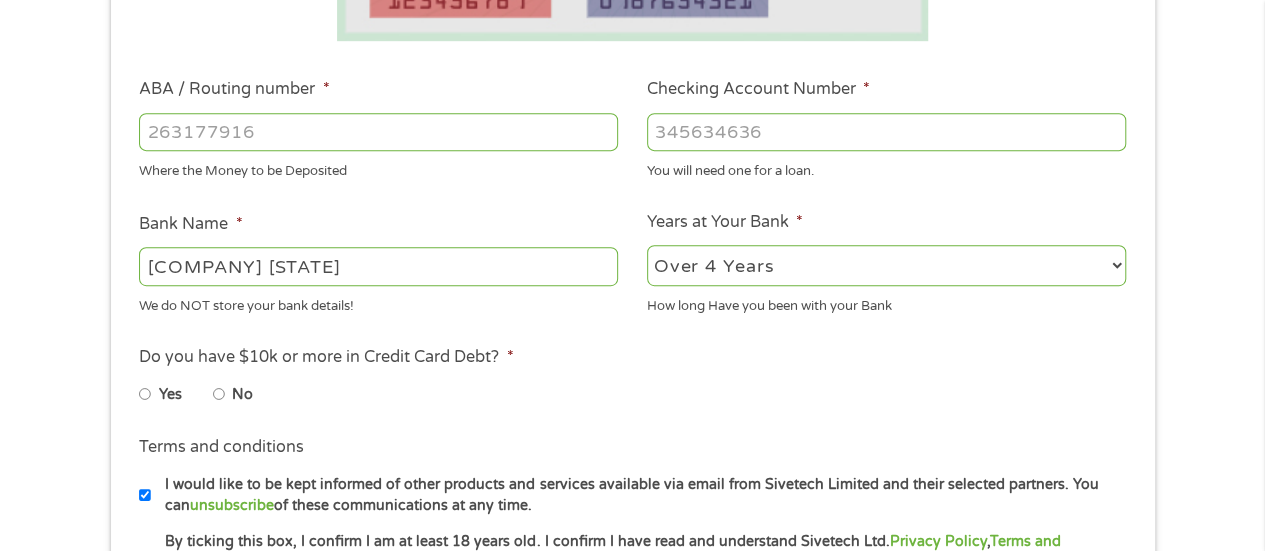 click on "2 - 4 Years 6 - 12 Months 1 - 2 Years Over 4 Years" at bounding box center (886, 265) 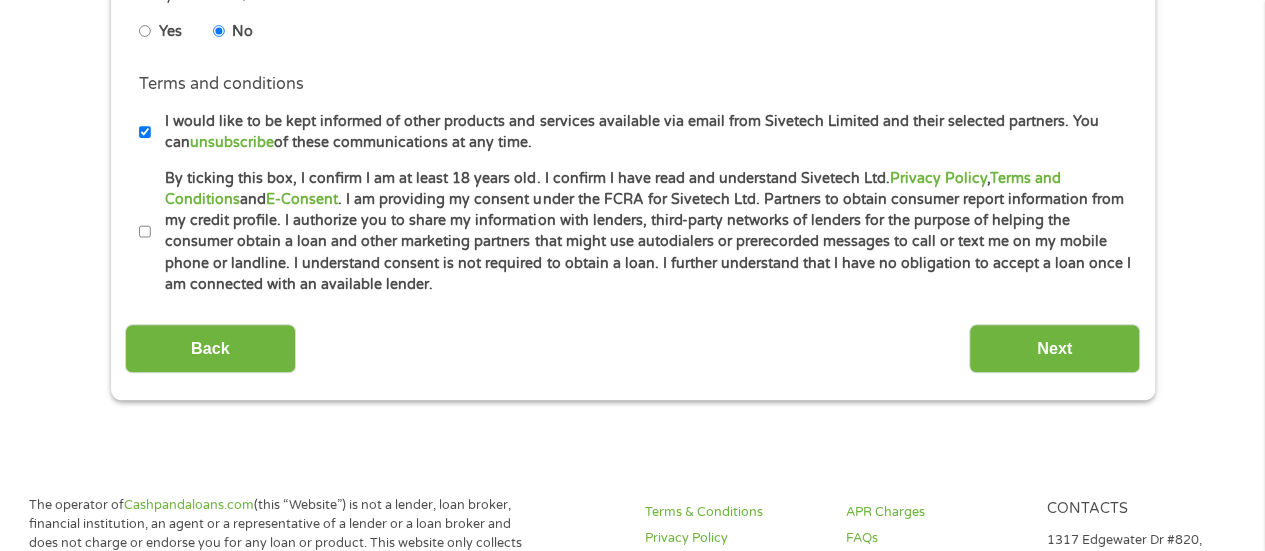 scroll, scrollTop: 967, scrollLeft: 0, axis: vertical 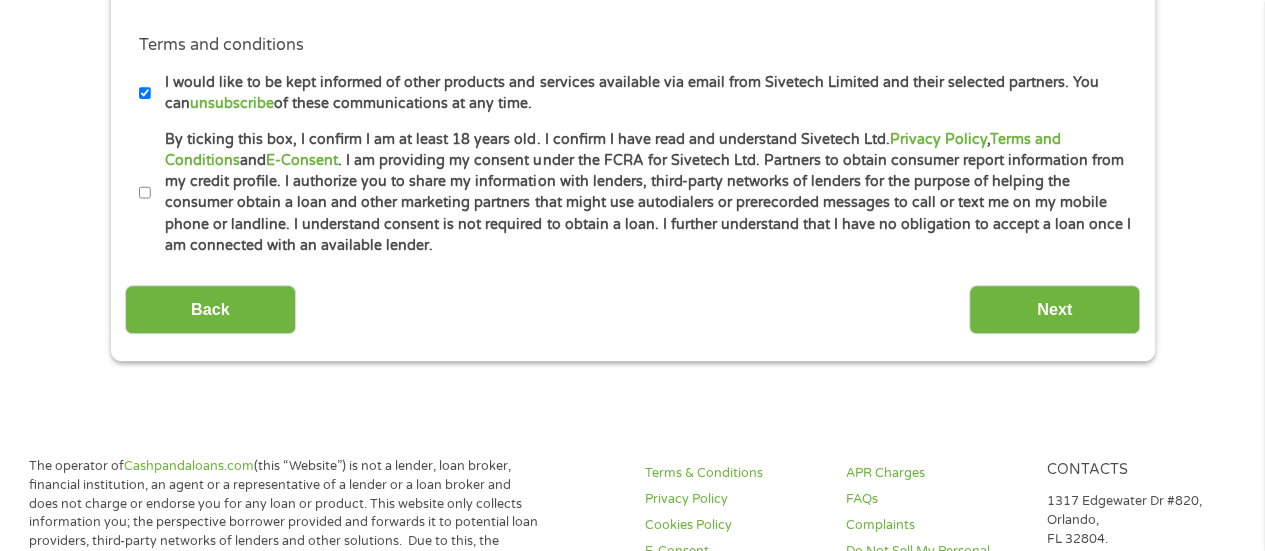 click on "By ticking this box, I confirm I am at least 18 years old. I confirm I have read and understand Sivetech Ltd.  Privacy Policy ,  Terms and Conditions  and  E-Consent . I am providing my consent under the FCRA for Sivetech Ltd. Partners to obtain consumer report information from my credit profile. I authorize you to share my information with lenders, third-party networks of lenders for the purpose of helping the consumer obtain a loan and other marketing partners that might use autodialers or prerecorded messages to call or text me on my mobile phone or landline. I understand consent is not required to obtain a loan. I further understand that I have no obligation to accept a loan once I am connected with an available lender." at bounding box center [145, 193] 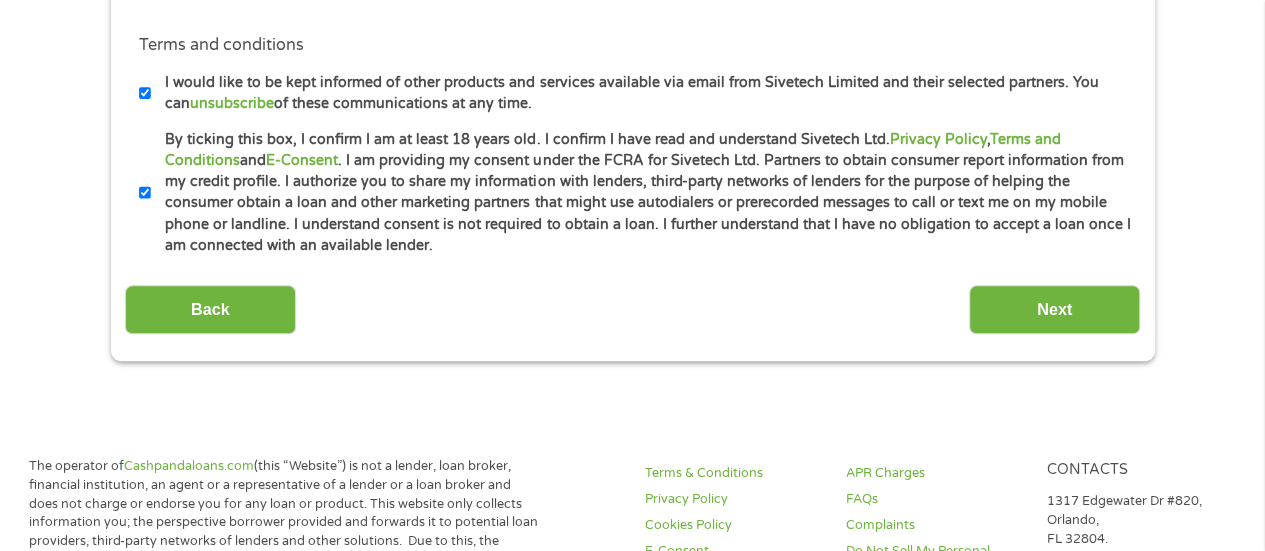 click on "I would like to be kept informed of other products and services available via email from Sivetech Limited and their selected partners. You can   unsubscribe   of these communications at any time." at bounding box center [145, 93] 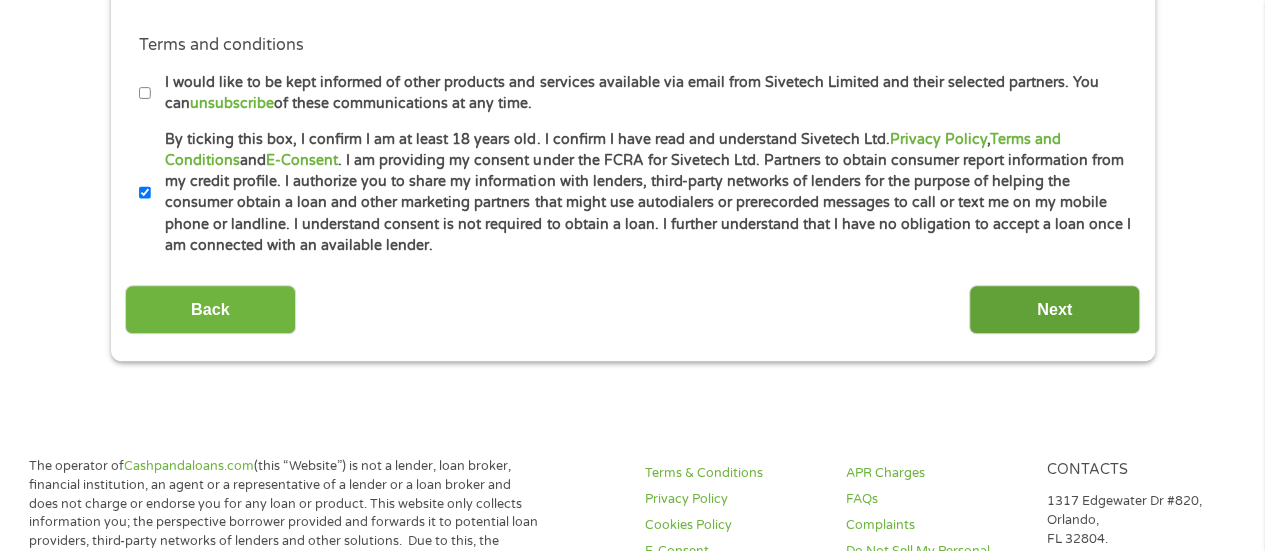 click on "Next" at bounding box center (1054, 309) 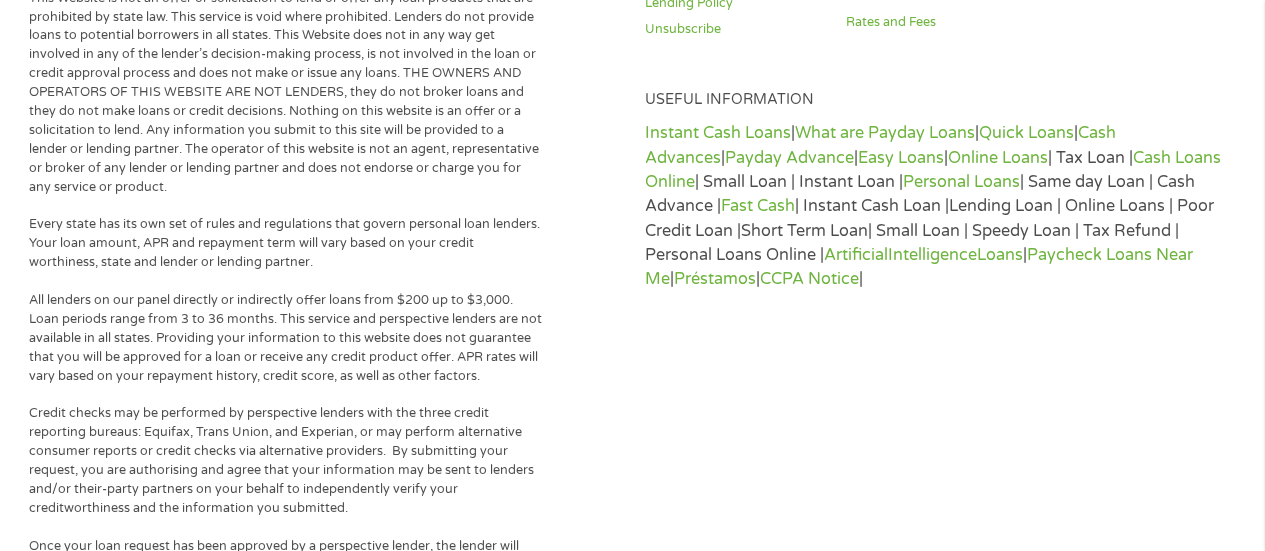 scroll, scrollTop: 8, scrollLeft: 8, axis: both 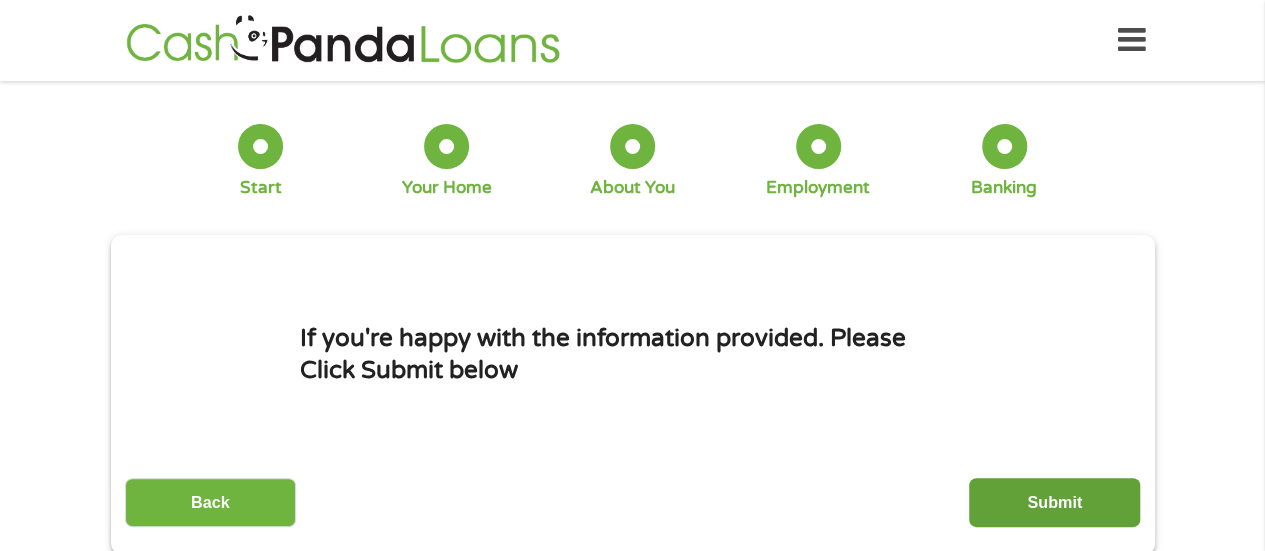 click on "Submit" at bounding box center (1054, 502) 